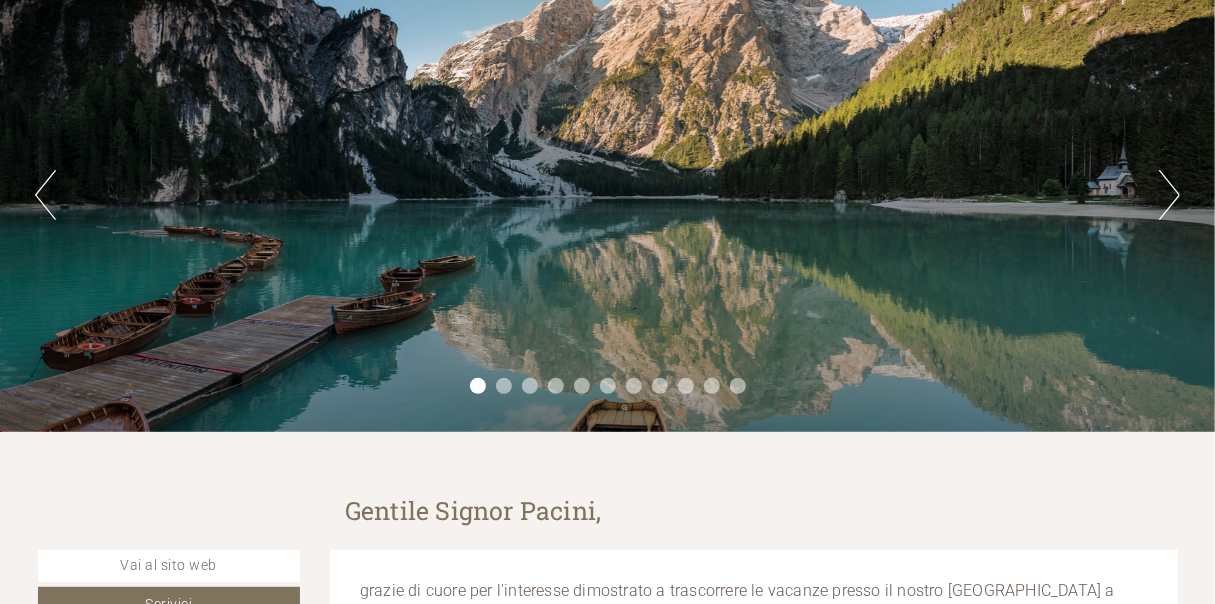 scroll, scrollTop: 200, scrollLeft: 0, axis: vertical 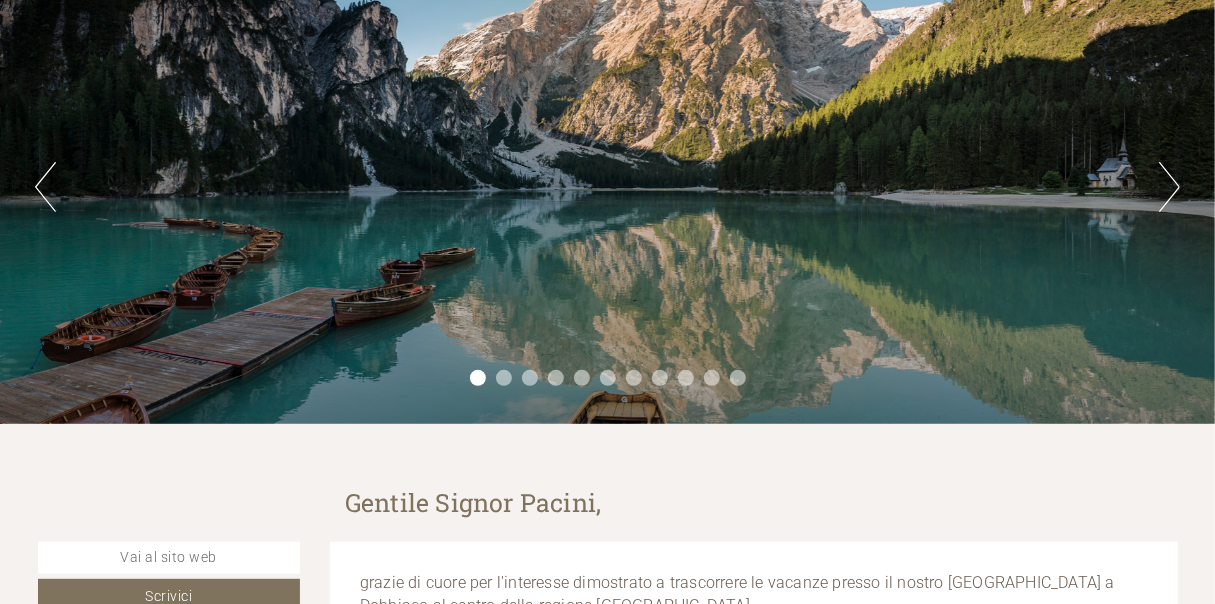click on "Next" at bounding box center [1169, 187] 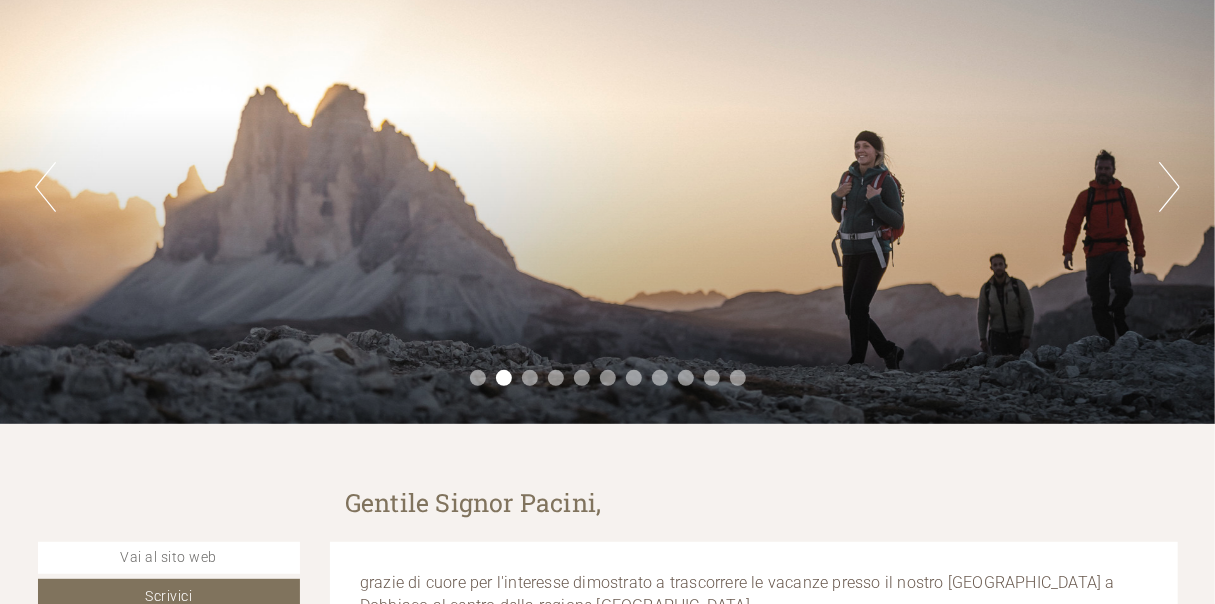click on "Next" at bounding box center (1169, 187) 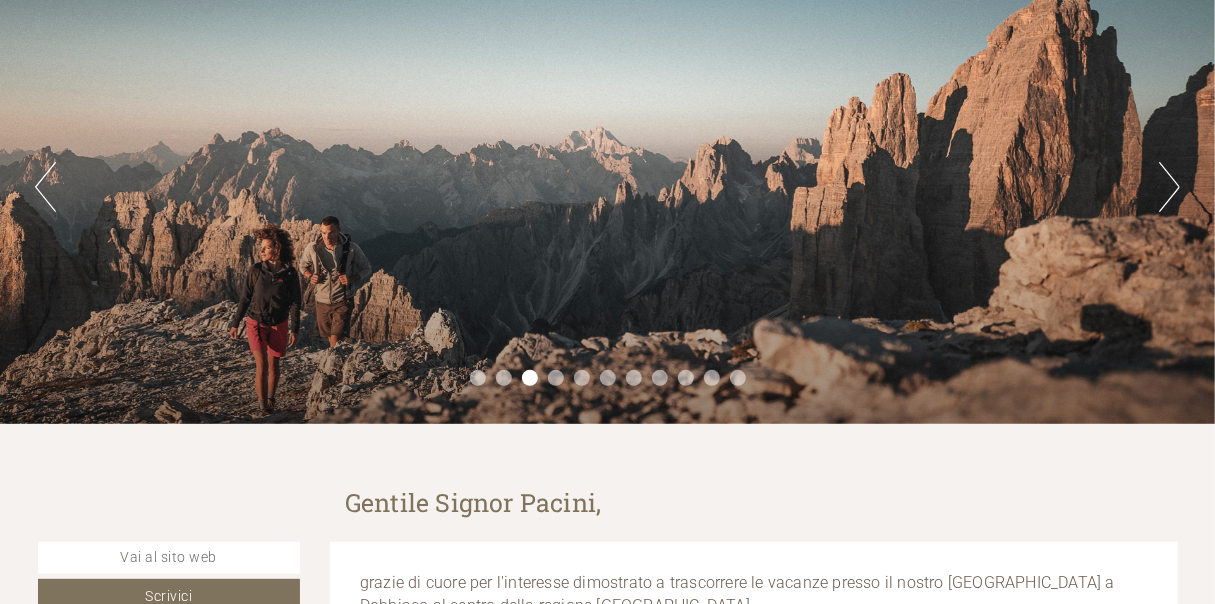 click on "Next" at bounding box center [1169, 187] 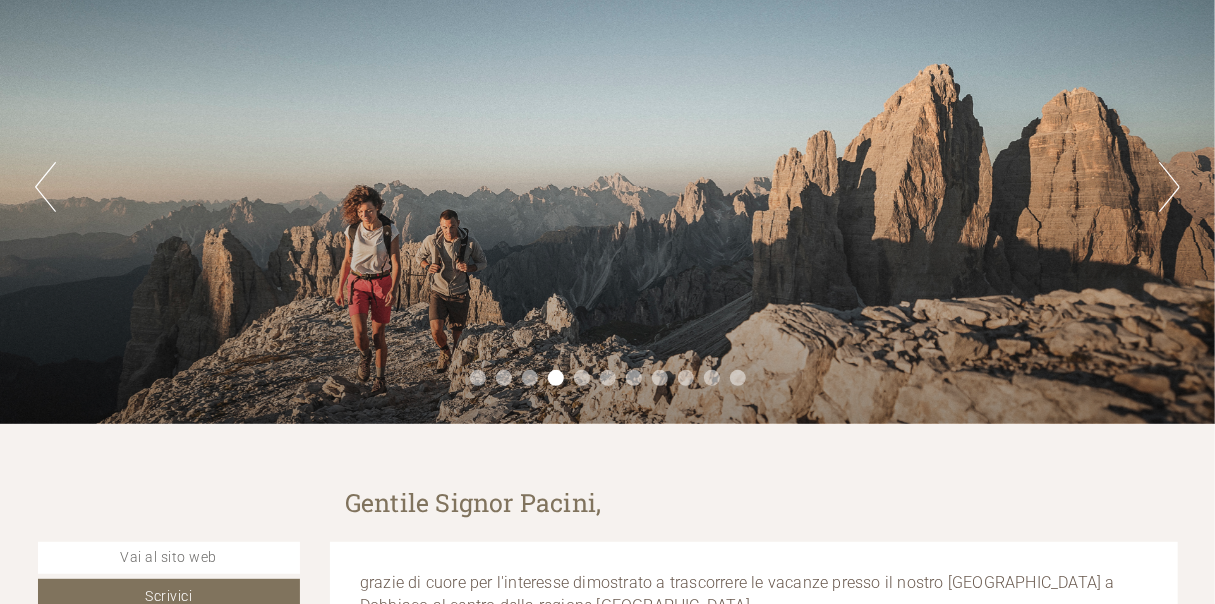 click on "Next" at bounding box center [1169, 187] 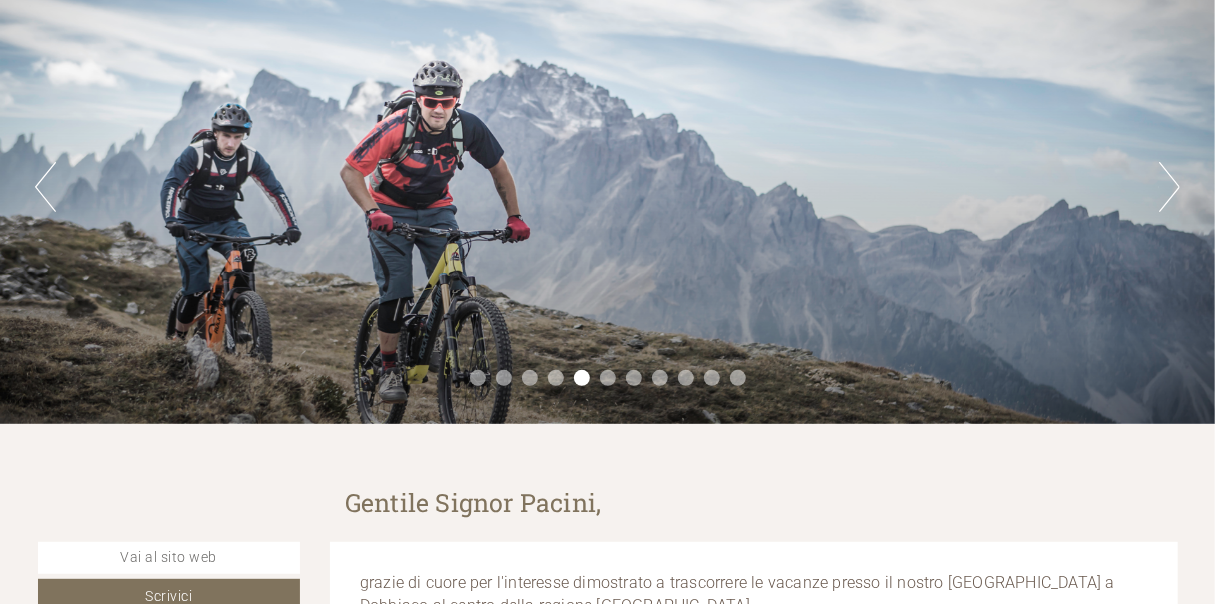 click on "Next" at bounding box center [1169, 187] 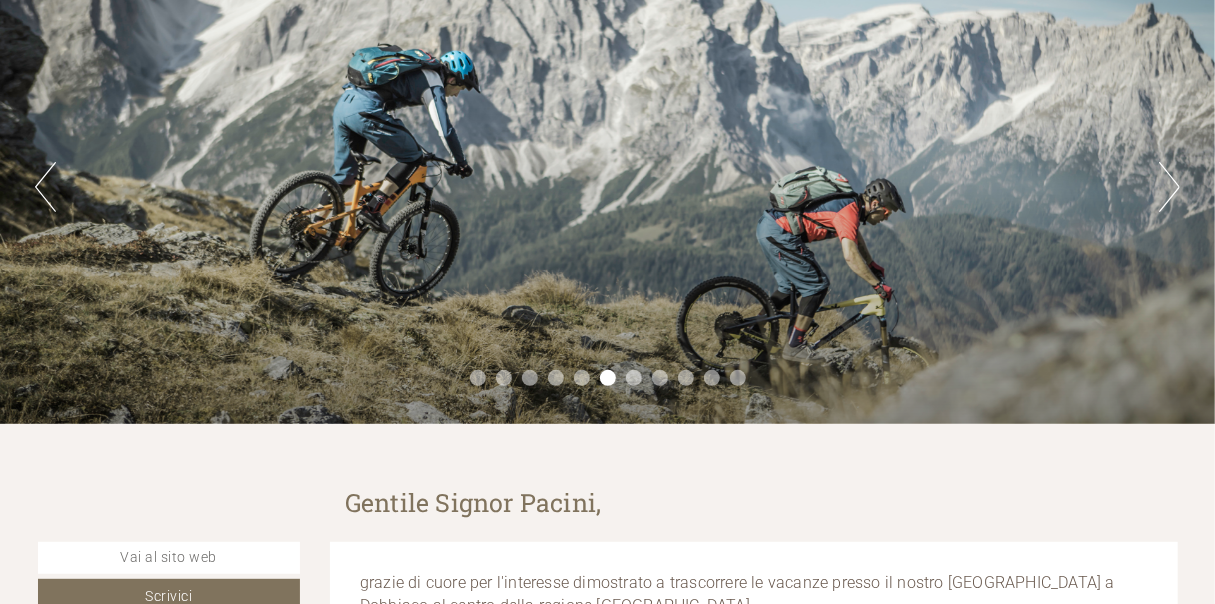 click on "Next" at bounding box center [1169, 187] 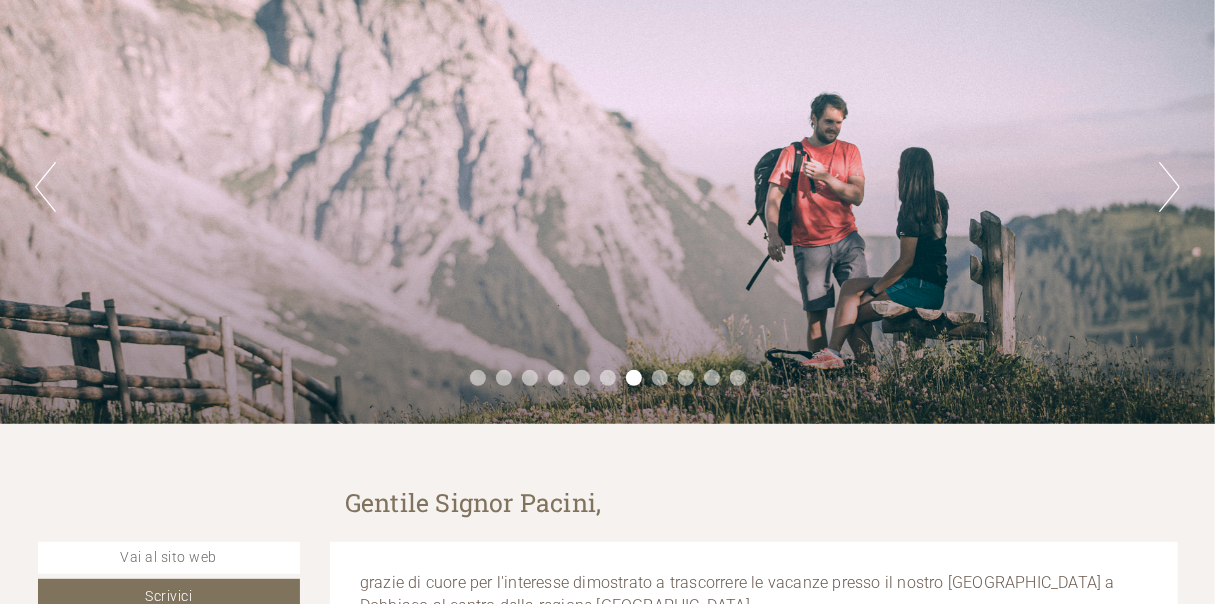 click on "Next" at bounding box center (1169, 187) 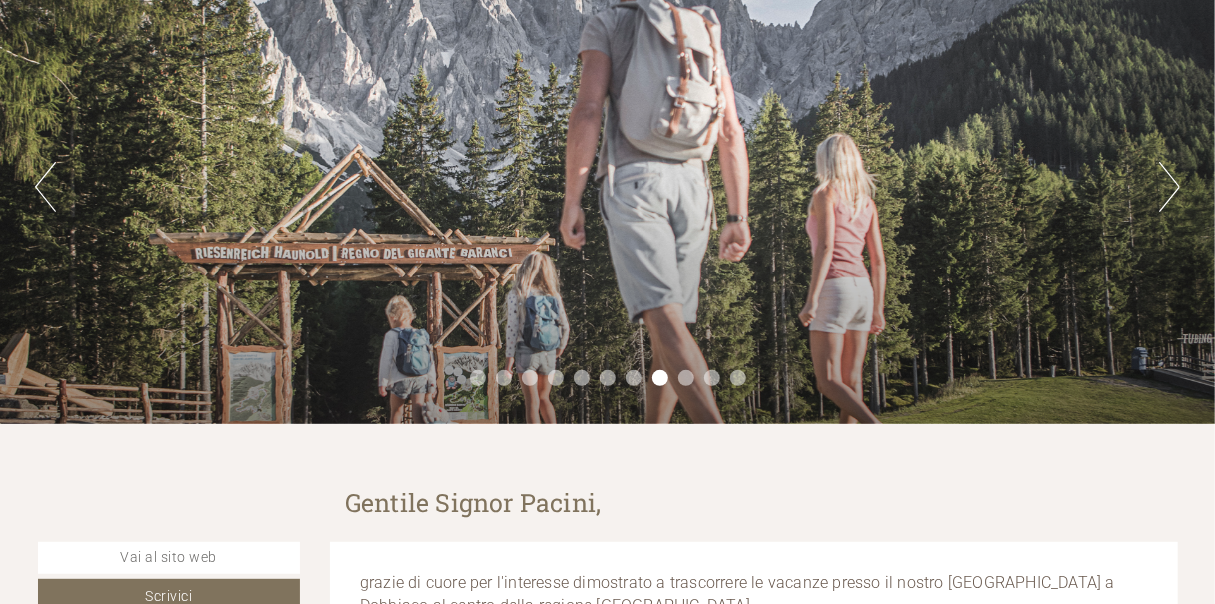 click on "Next" at bounding box center (1169, 187) 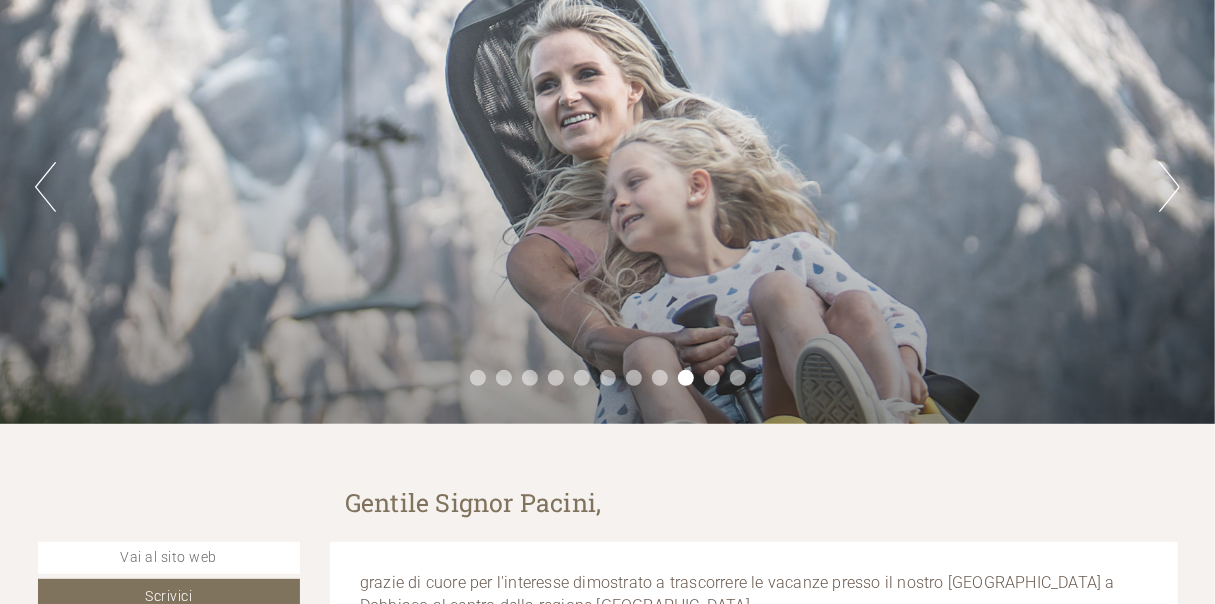click on "Next" at bounding box center (1169, 187) 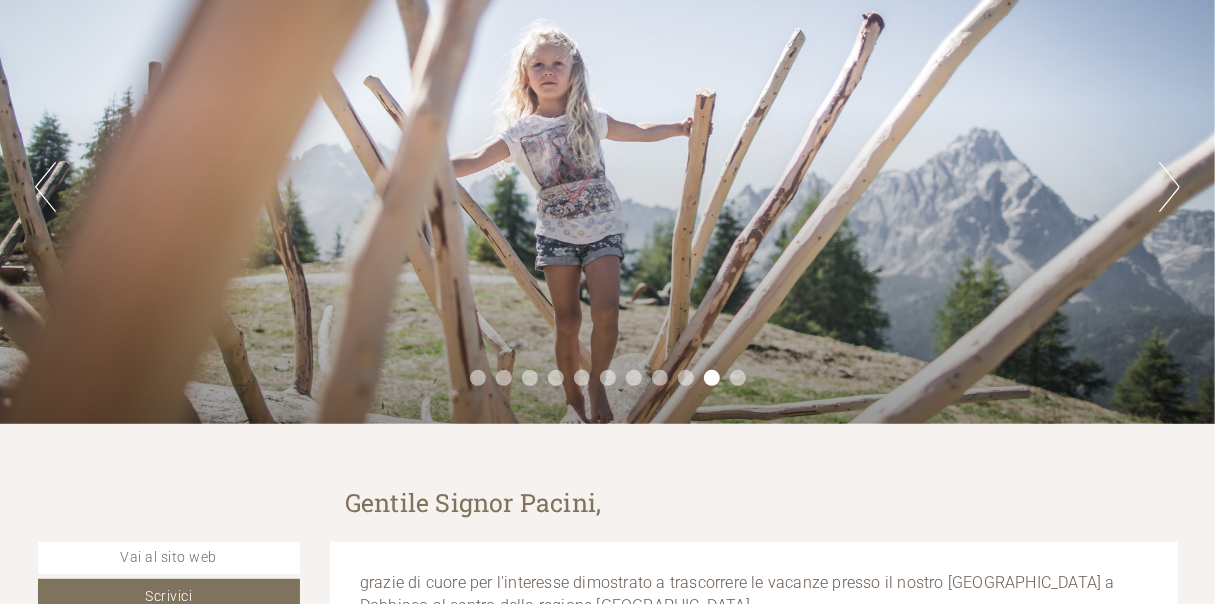 click on "Next" at bounding box center [1169, 187] 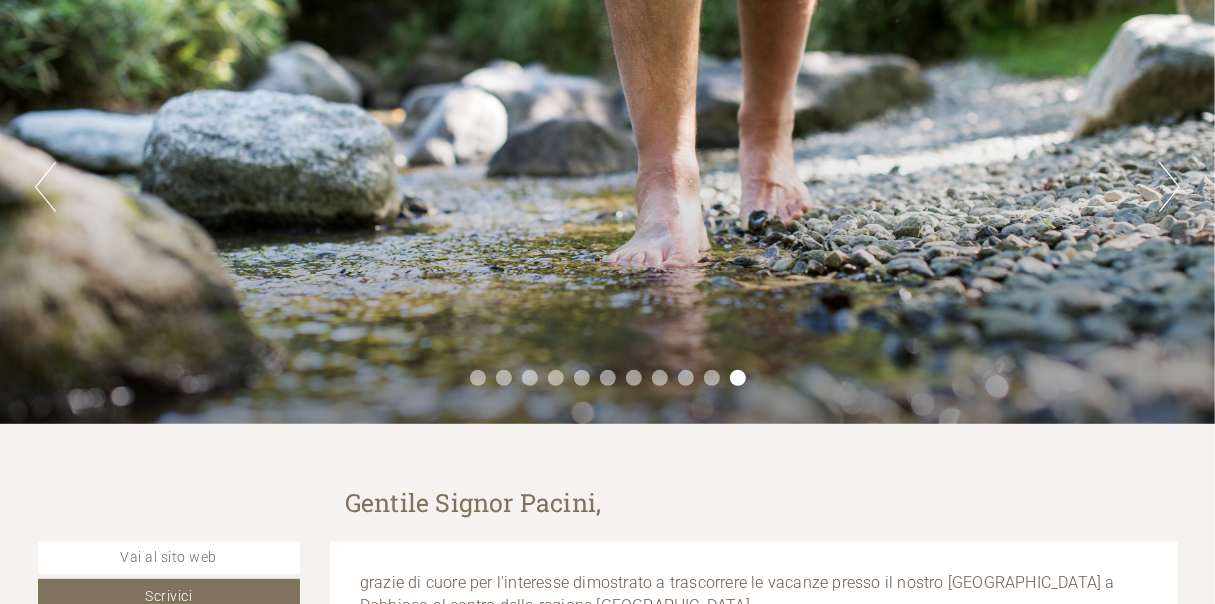 click on "Next" at bounding box center [1169, 187] 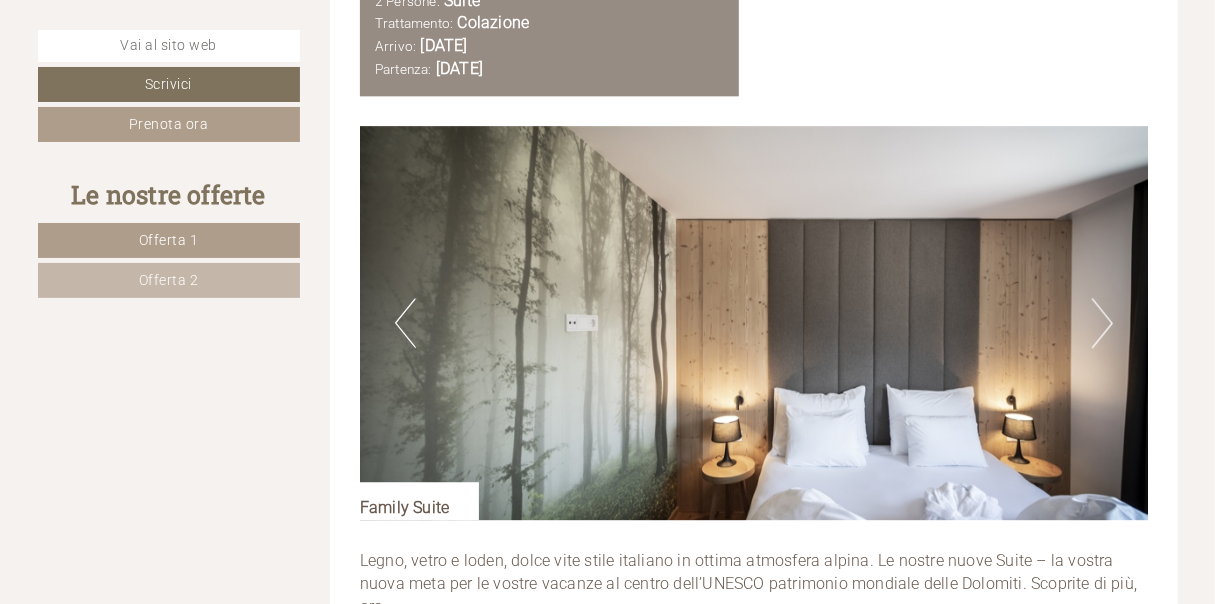 scroll, scrollTop: 2400, scrollLeft: 0, axis: vertical 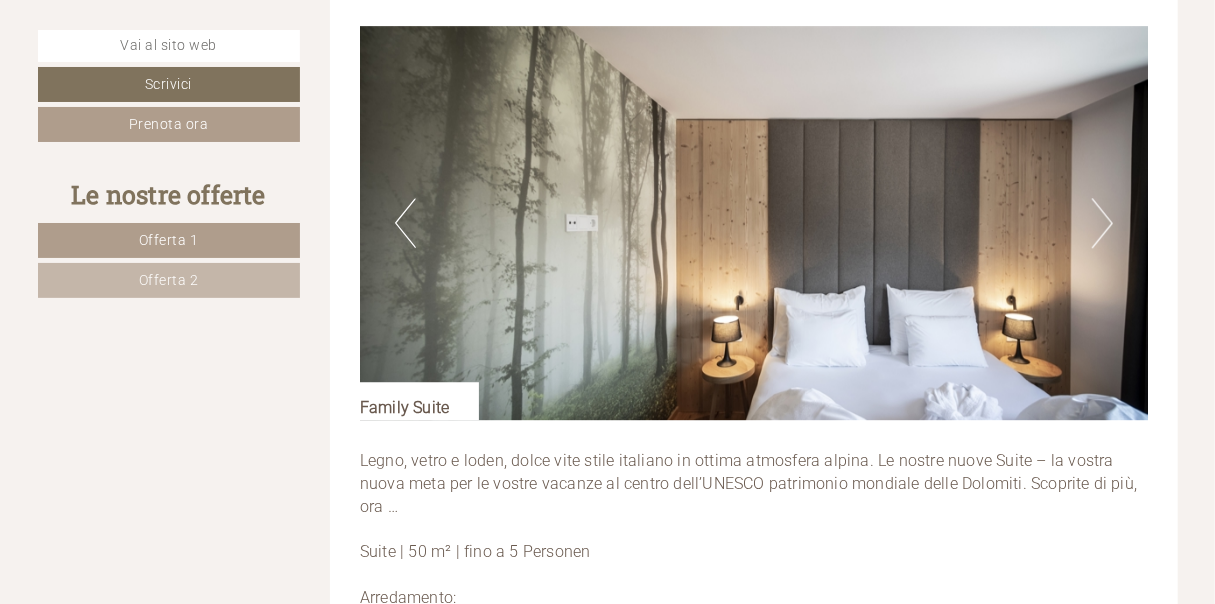 click on "Next" at bounding box center (1102, 223) 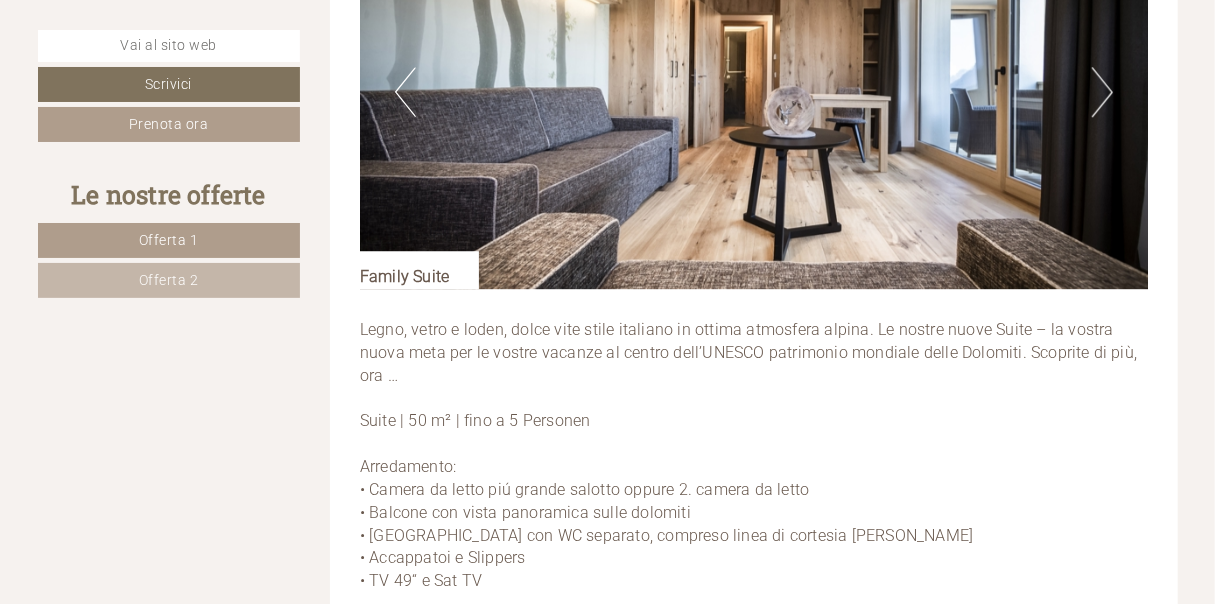 scroll, scrollTop: 2500, scrollLeft: 0, axis: vertical 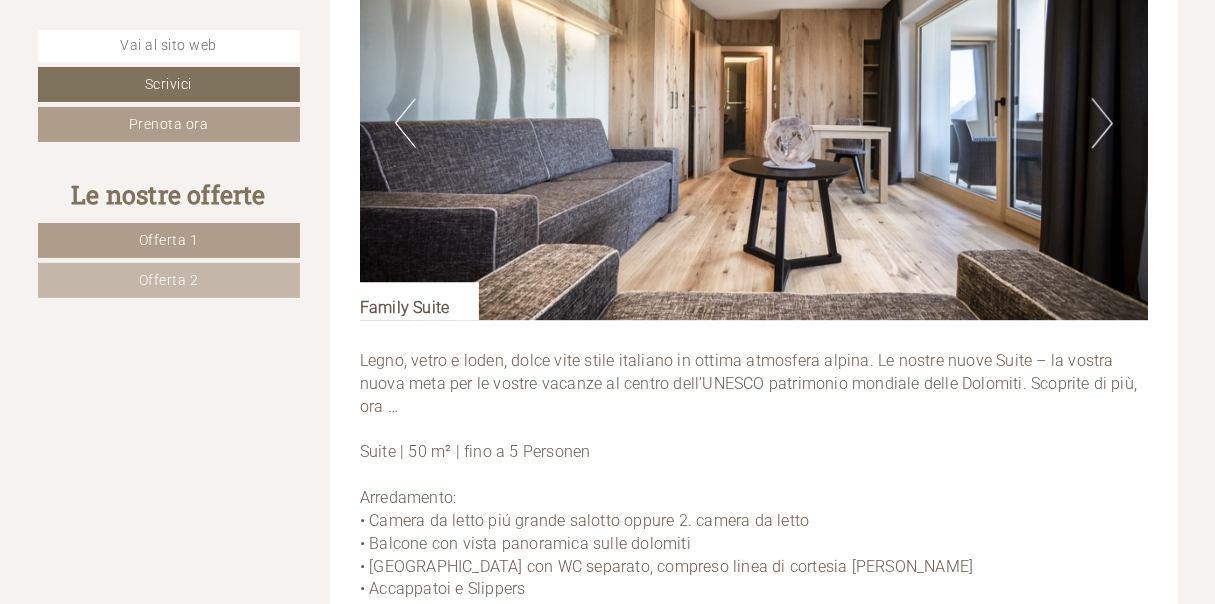 click on "Next" at bounding box center [1102, 123] 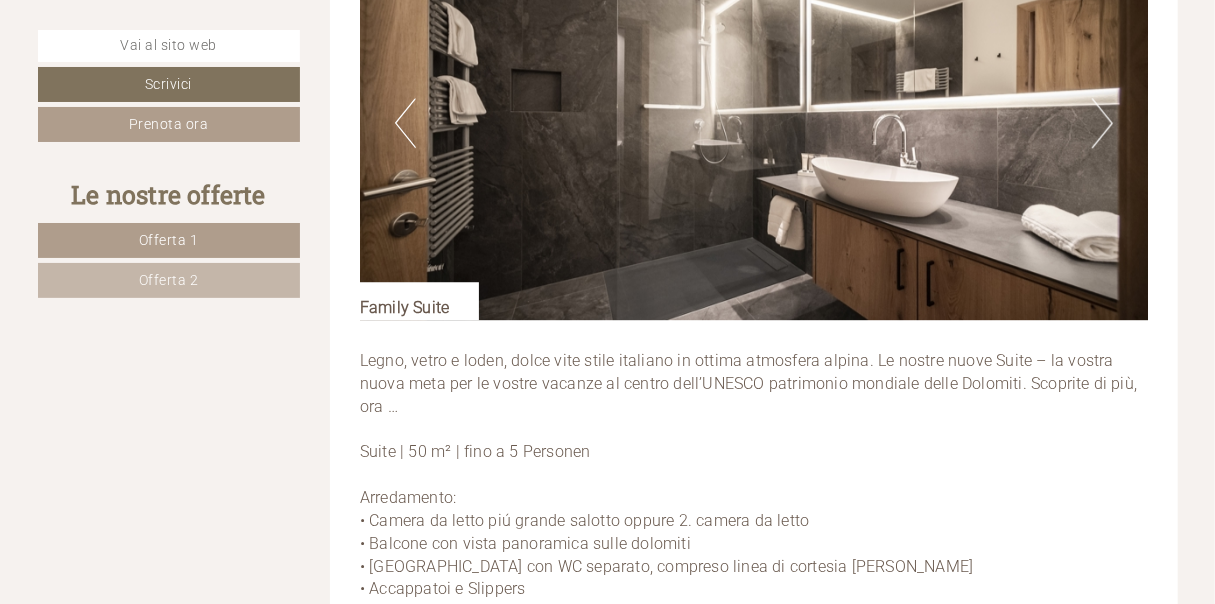 click on "Next" at bounding box center (1102, 123) 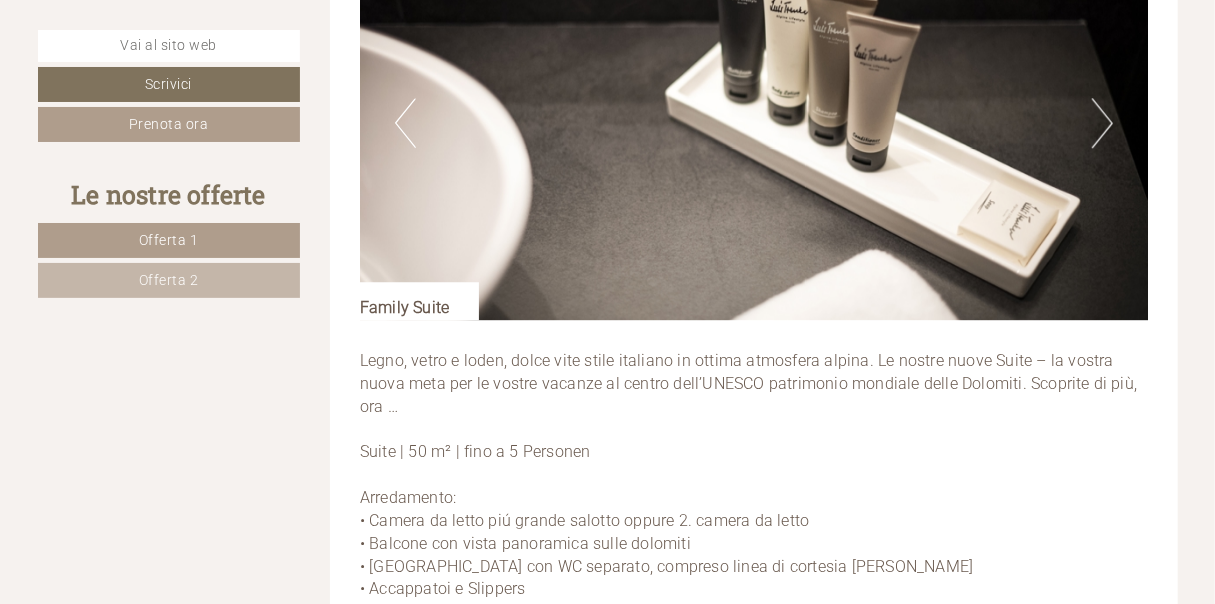 click on "Next" at bounding box center [1102, 123] 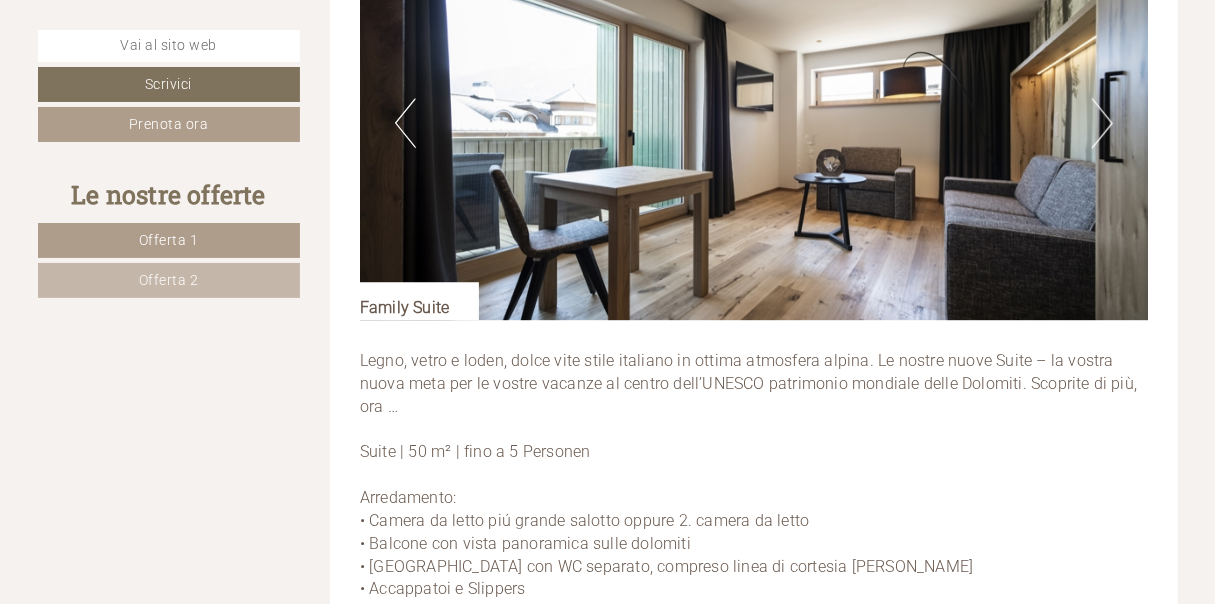 click on "Offerta 2" at bounding box center (169, 280) 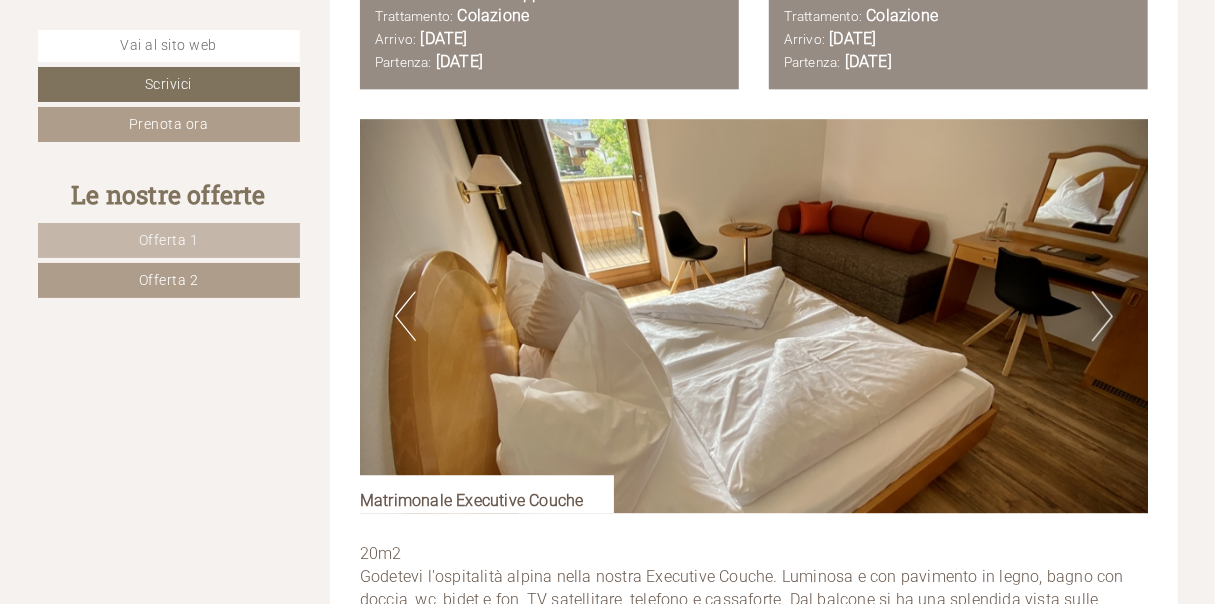 scroll, scrollTop: 2417, scrollLeft: 0, axis: vertical 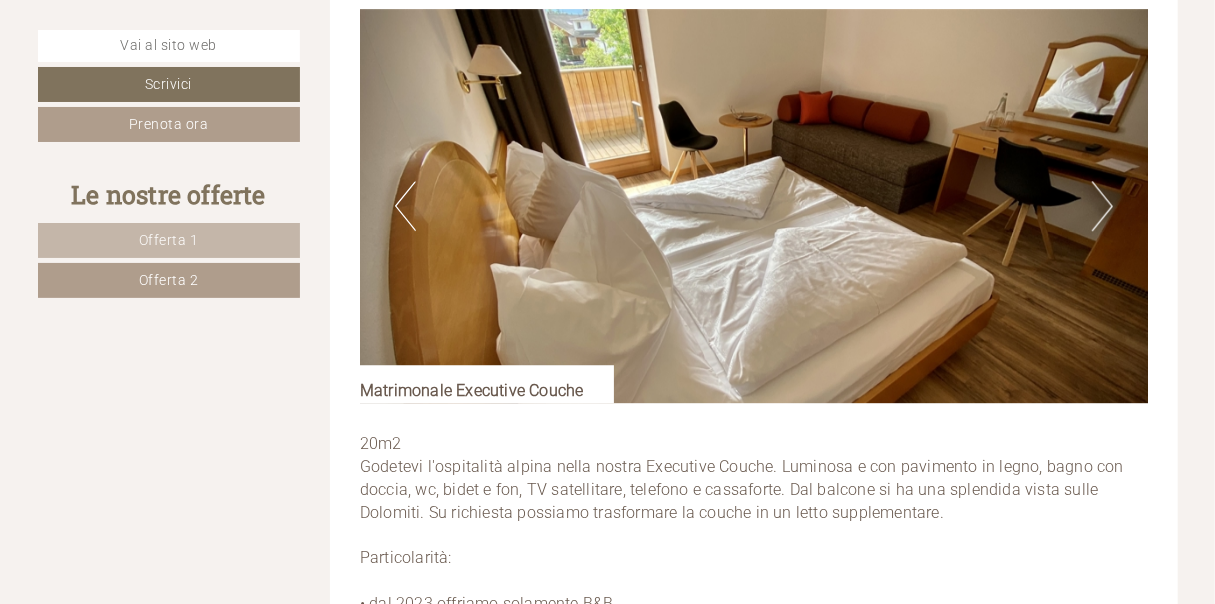 click on "Next" at bounding box center [1102, 206] 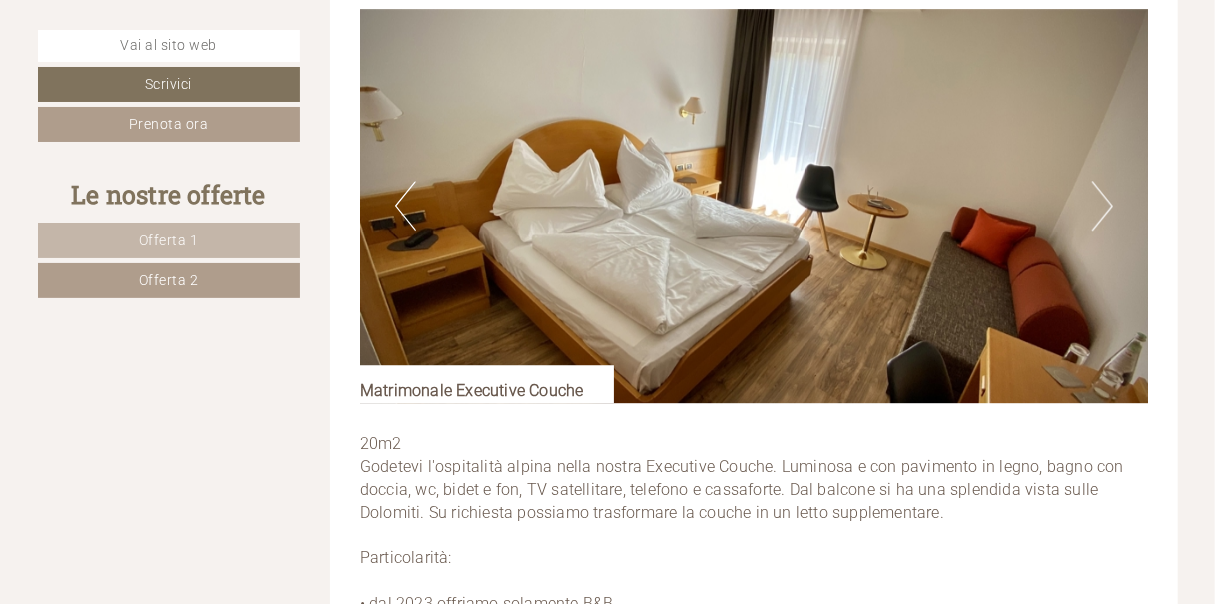 click on "Next" at bounding box center [1102, 206] 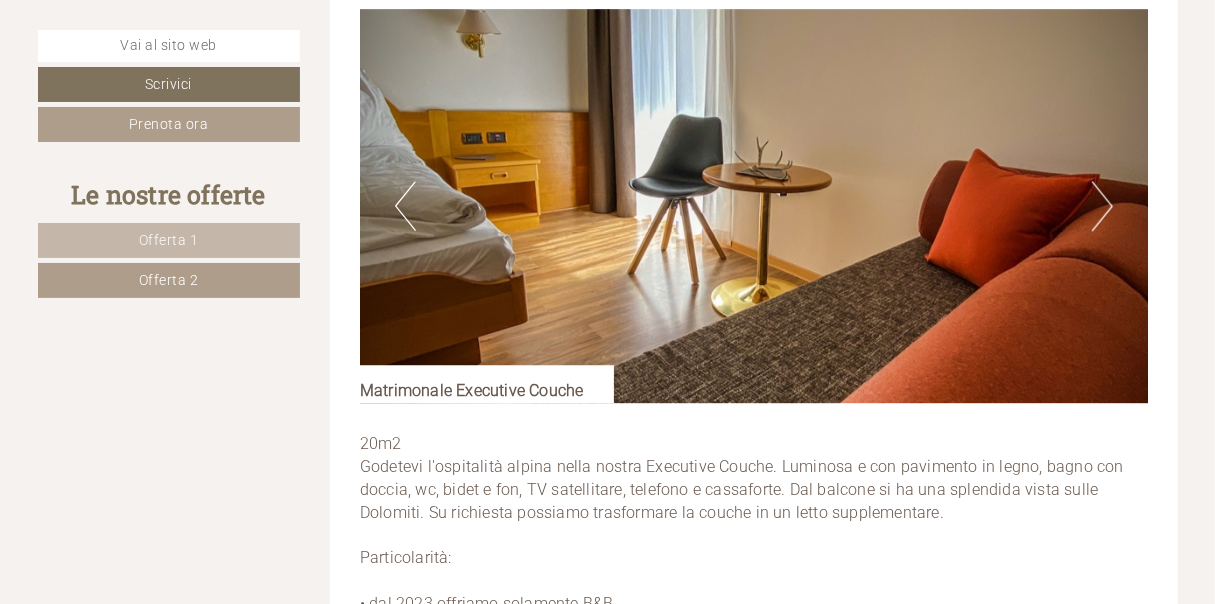 click on "Next" at bounding box center [1102, 206] 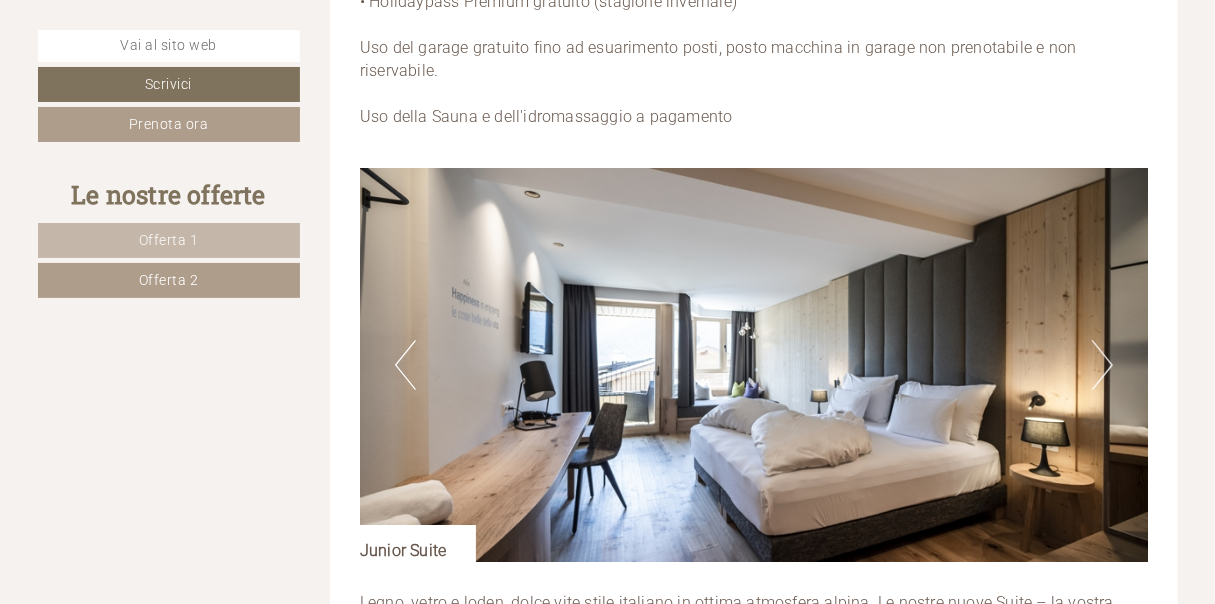 scroll, scrollTop: 3117, scrollLeft: 0, axis: vertical 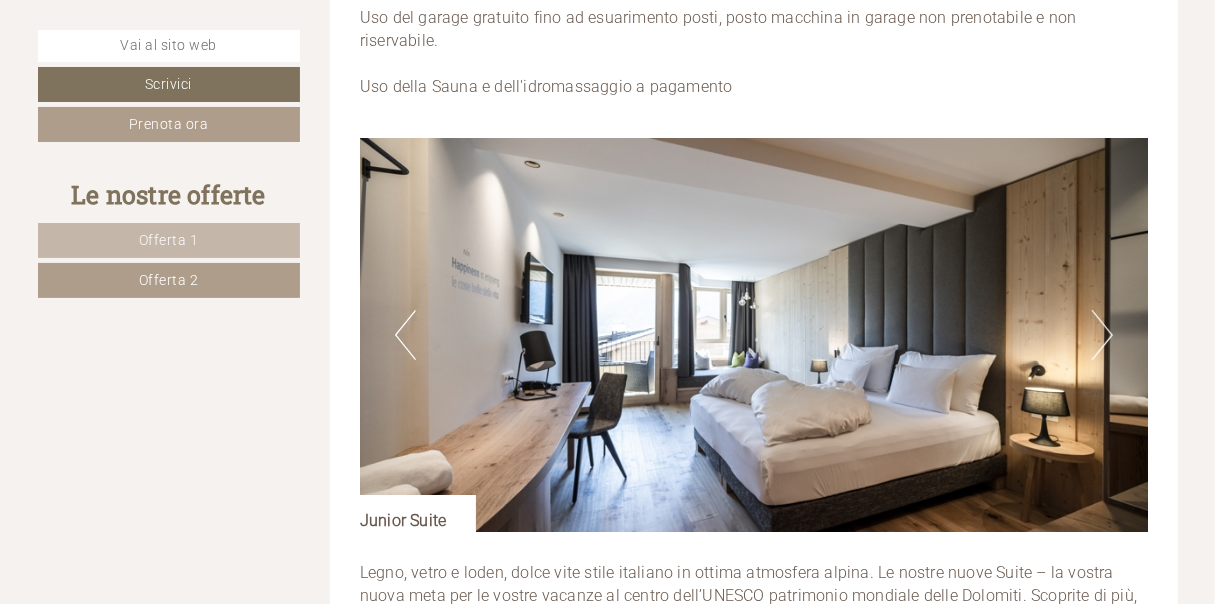 click on "Next" at bounding box center (1102, 335) 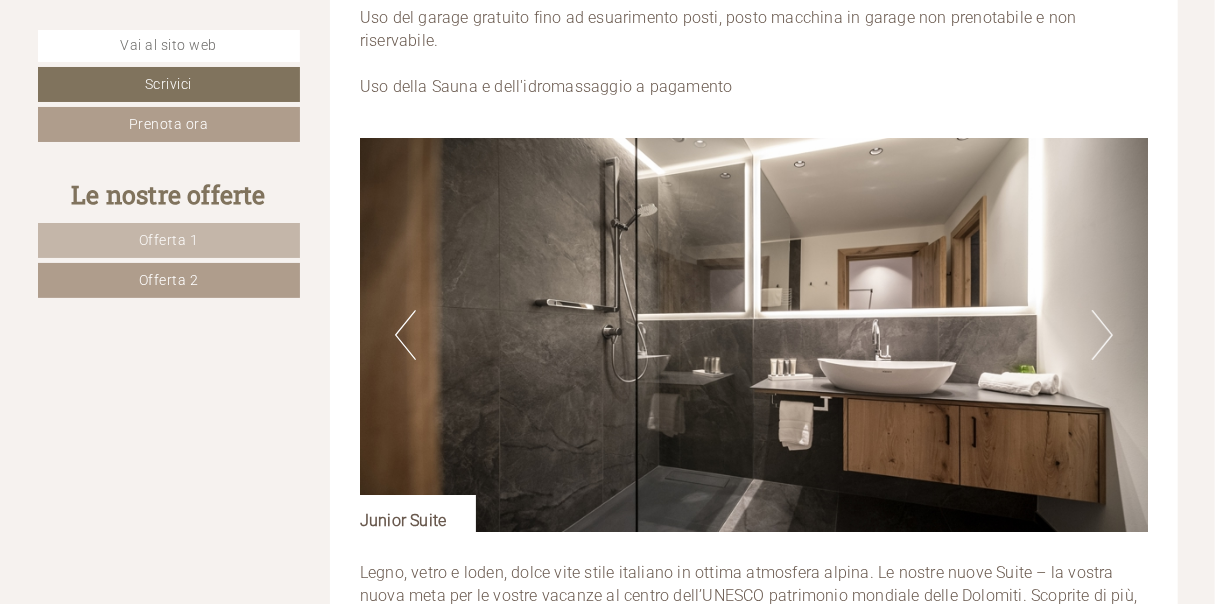 click on "Next" at bounding box center (1102, 335) 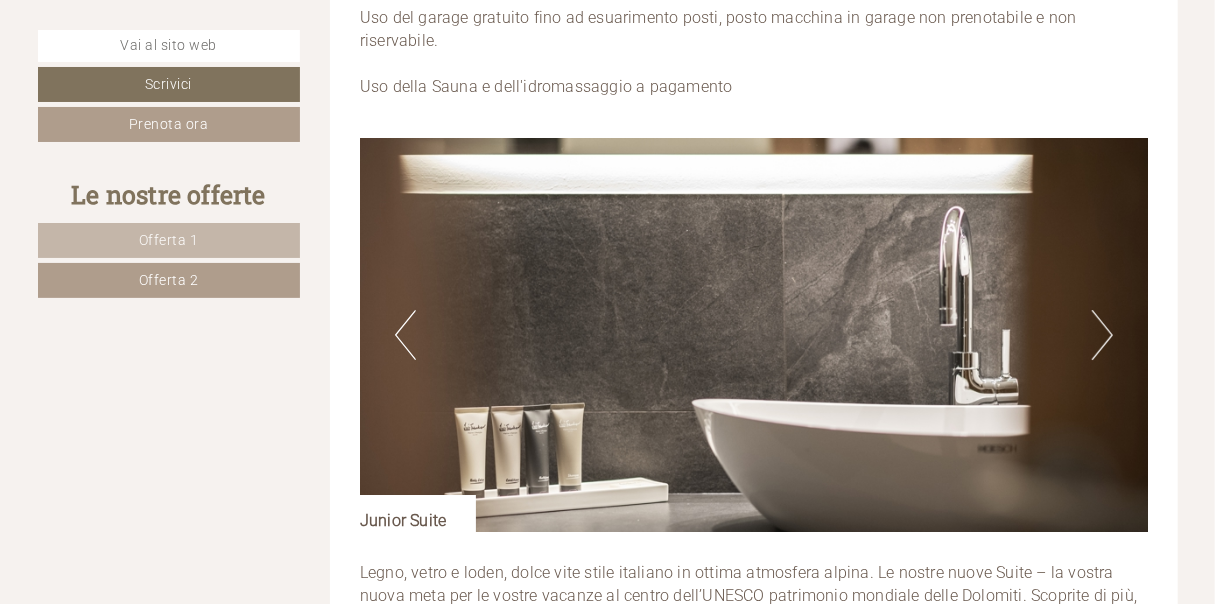 click on "Next" at bounding box center (1102, 335) 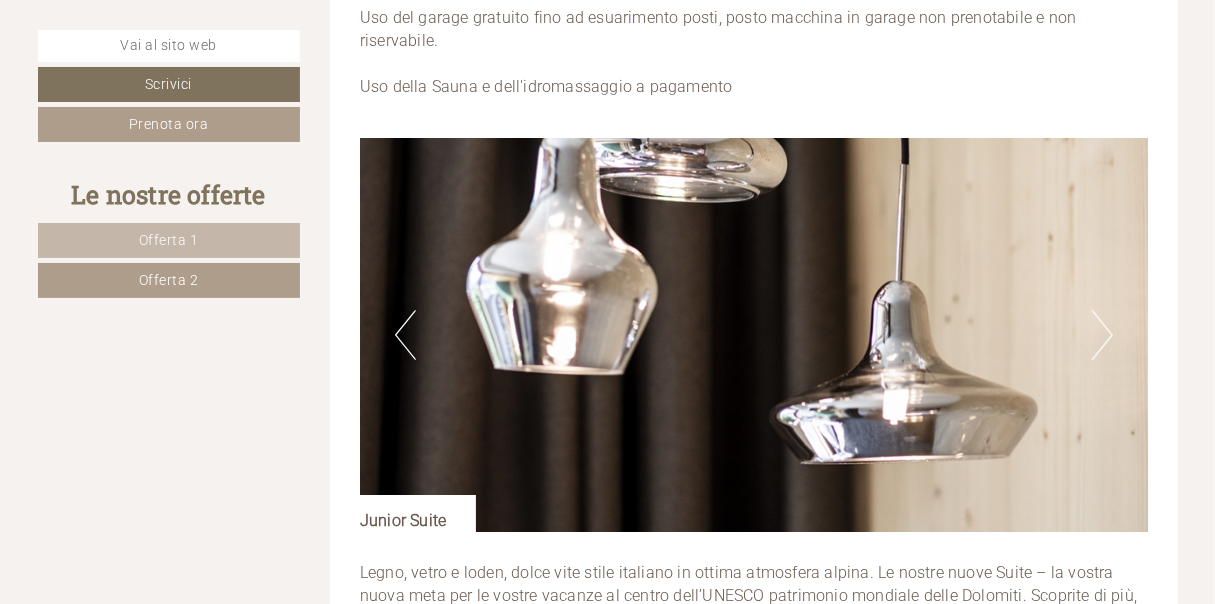 click on "Next" at bounding box center [1102, 335] 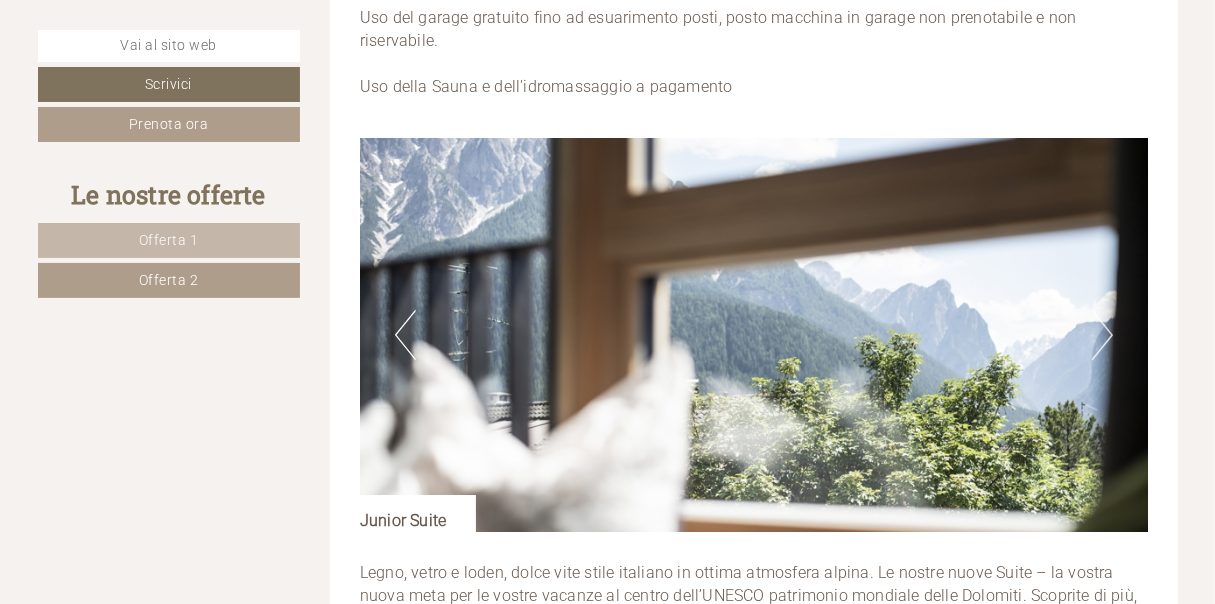 click on "Next" at bounding box center [1102, 335] 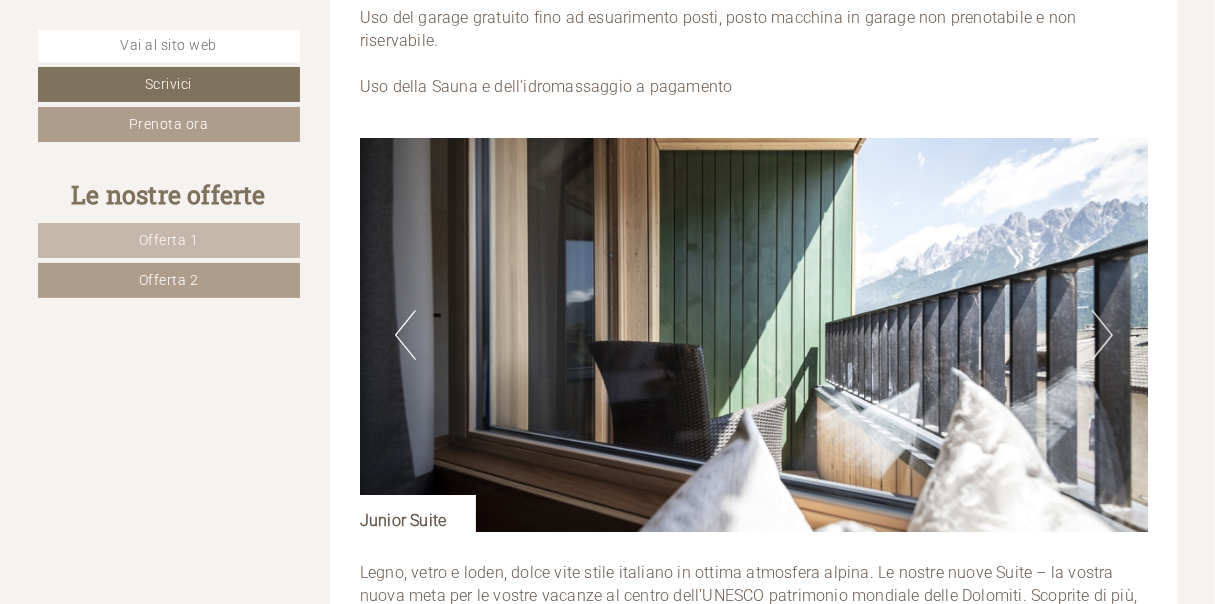 click on "Next" at bounding box center (1102, 335) 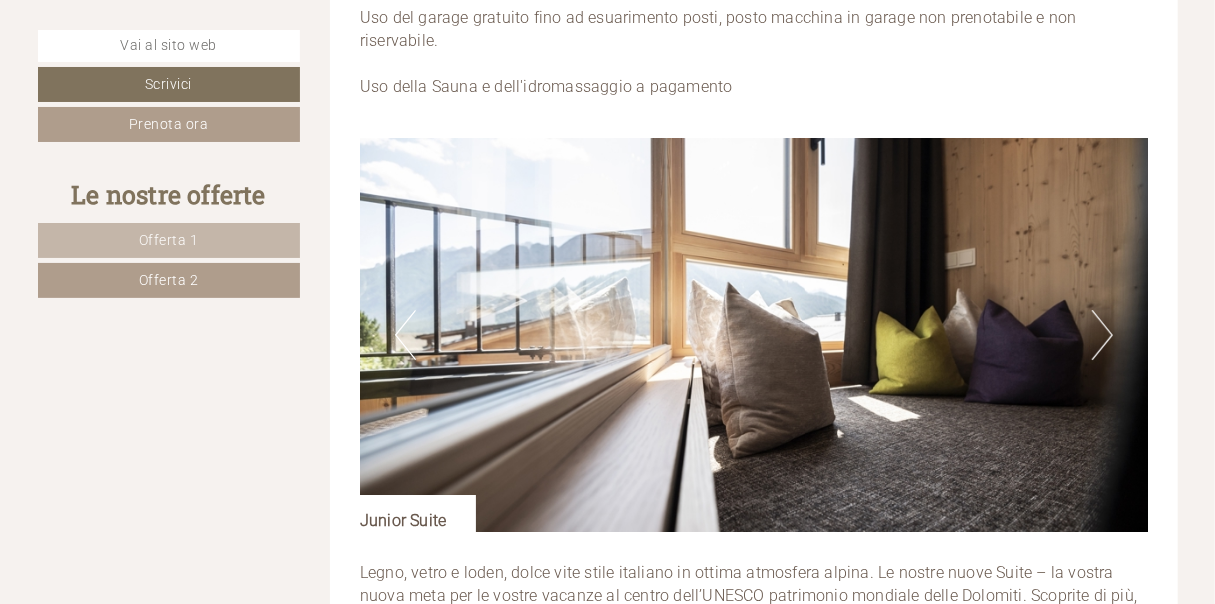 click on "Next" at bounding box center (1102, 335) 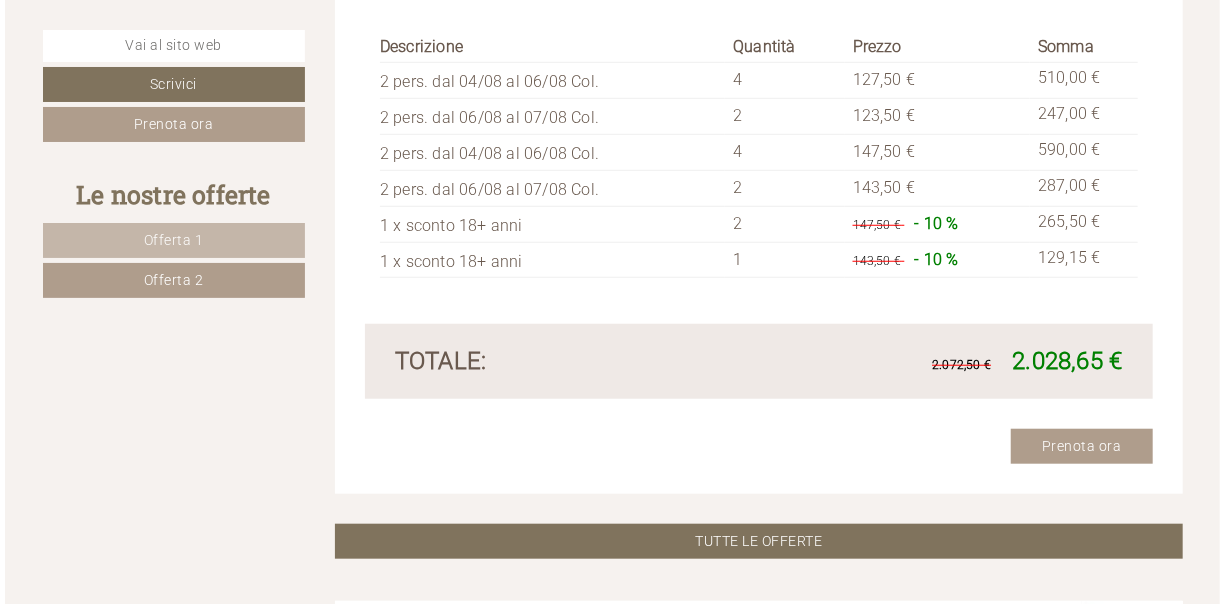 scroll, scrollTop: 4317, scrollLeft: 0, axis: vertical 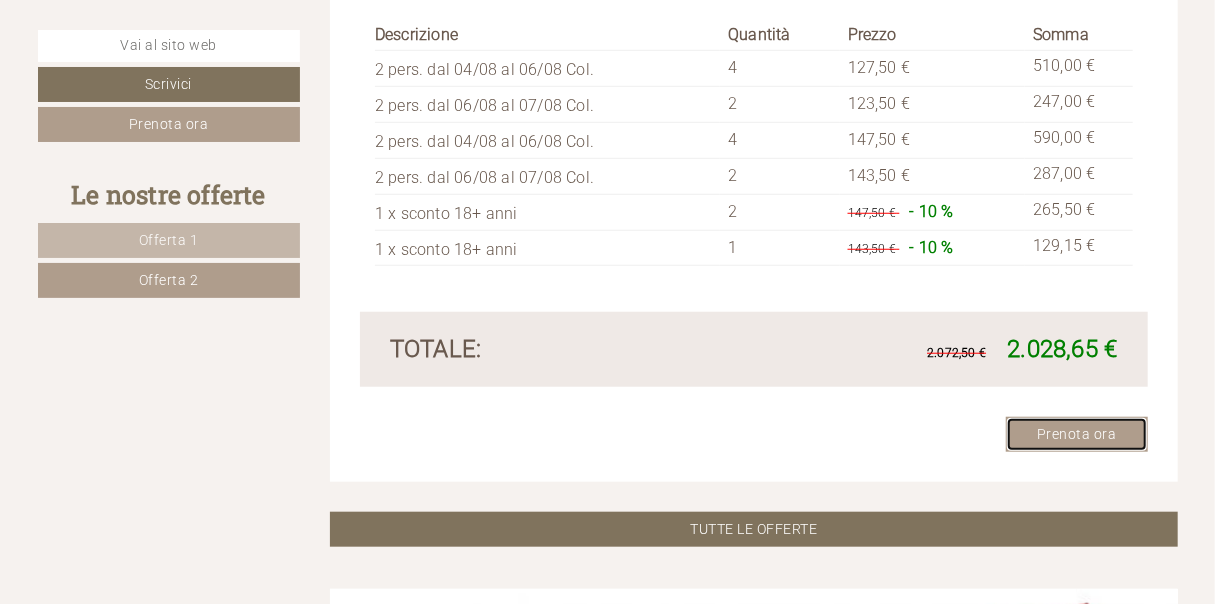 click on "Prenota ora" at bounding box center [1077, 434] 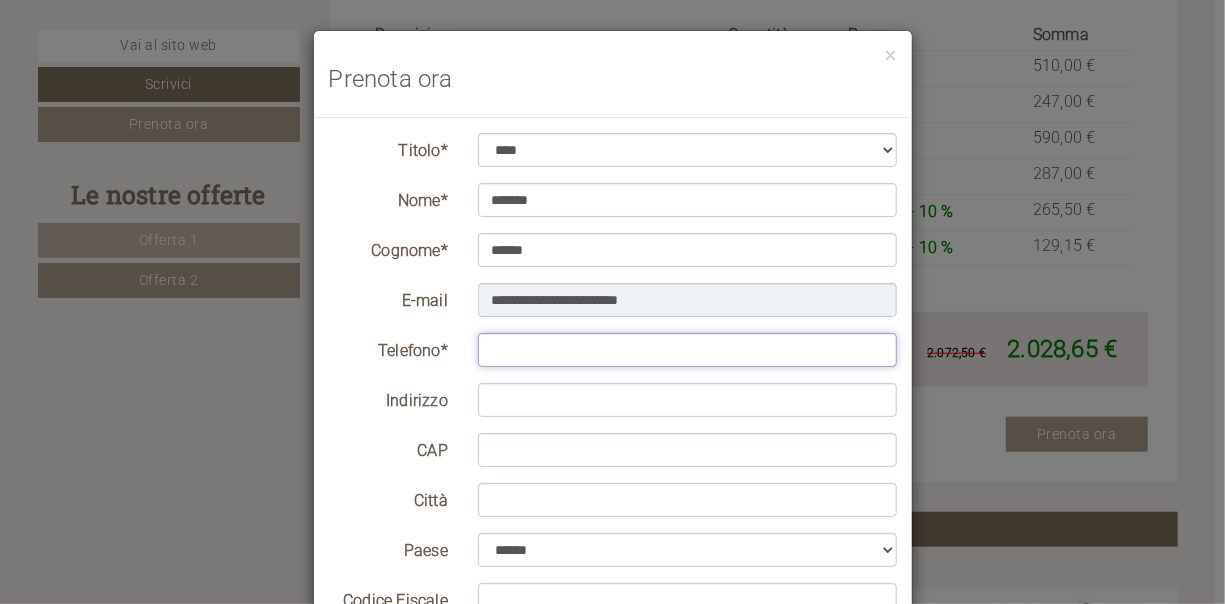 click on "Telefono*" at bounding box center (687, 350) 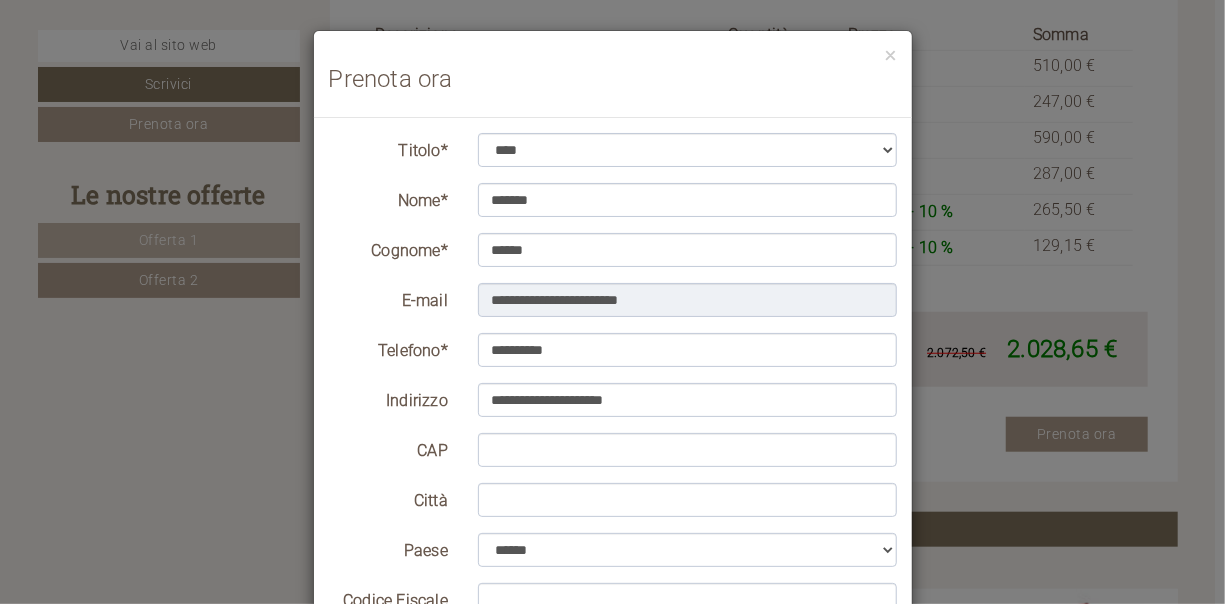 type on "*****" 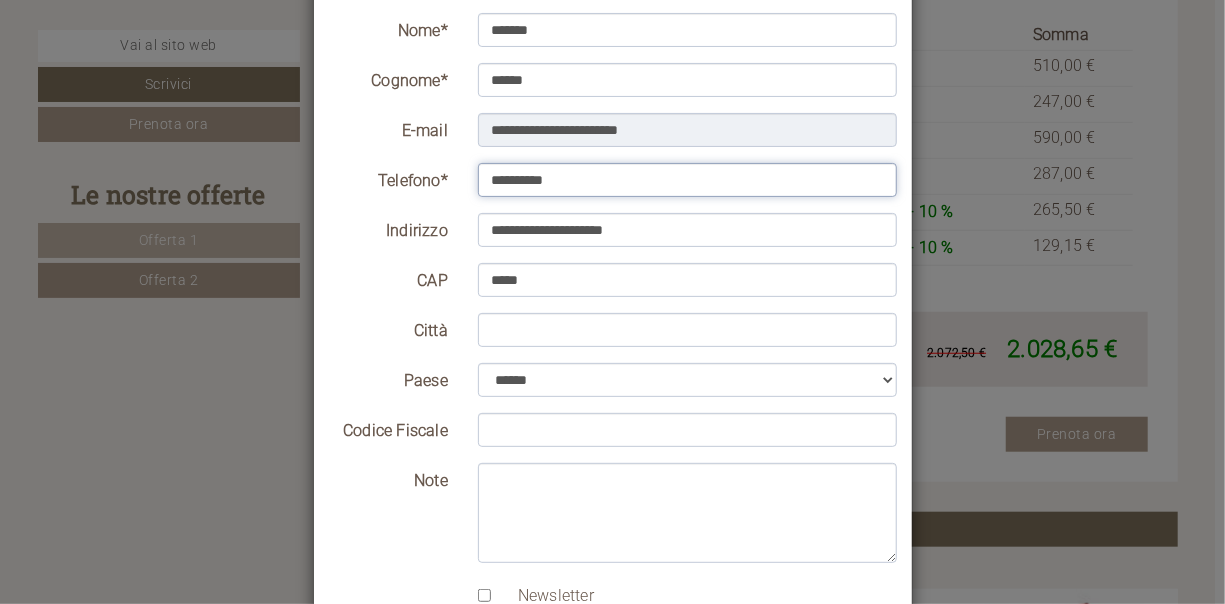 scroll, scrollTop: 200, scrollLeft: 0, axis: vertical 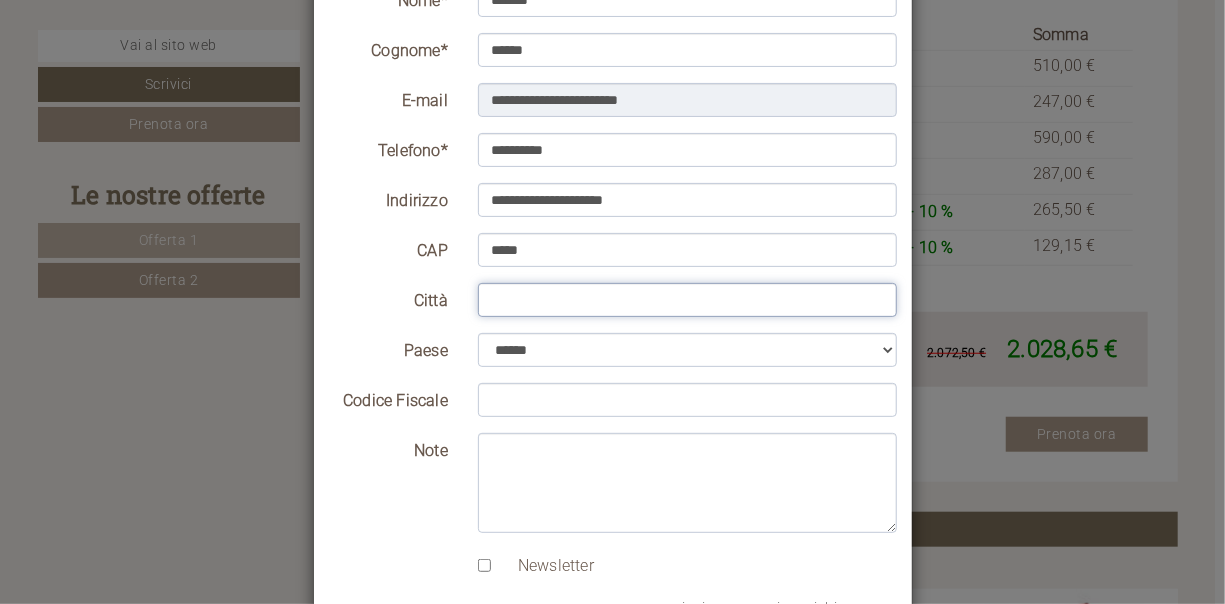 click on "Città" at bounding box center (687, 300) 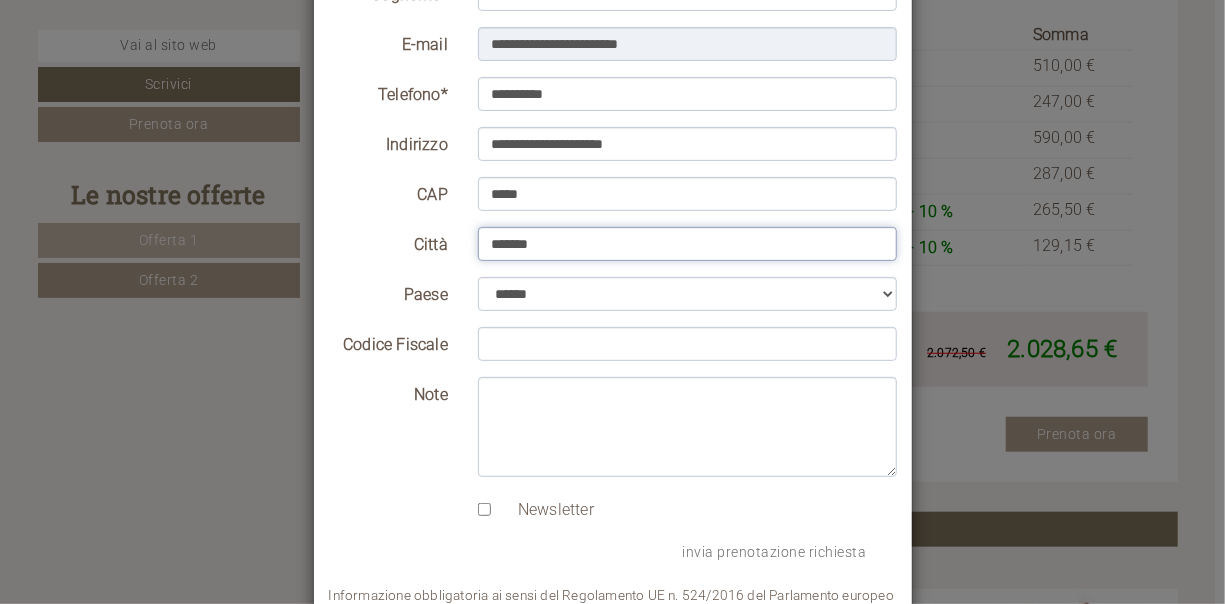 scroll, scrollTop: 300, scrollLeft: 0, axis: vertical 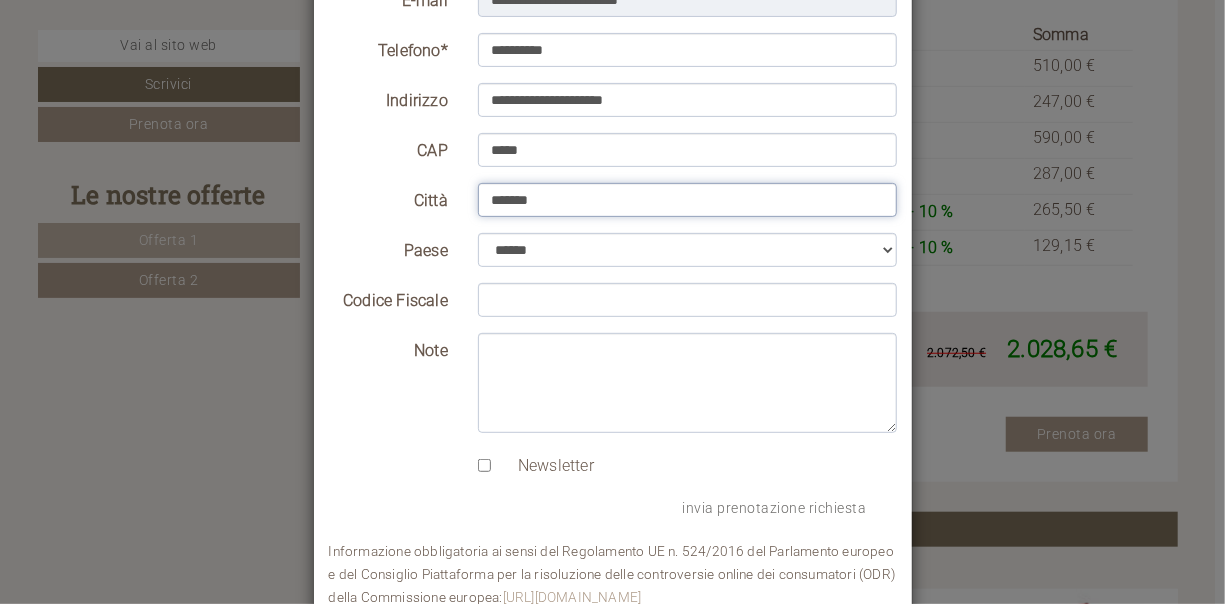 type on "*******" 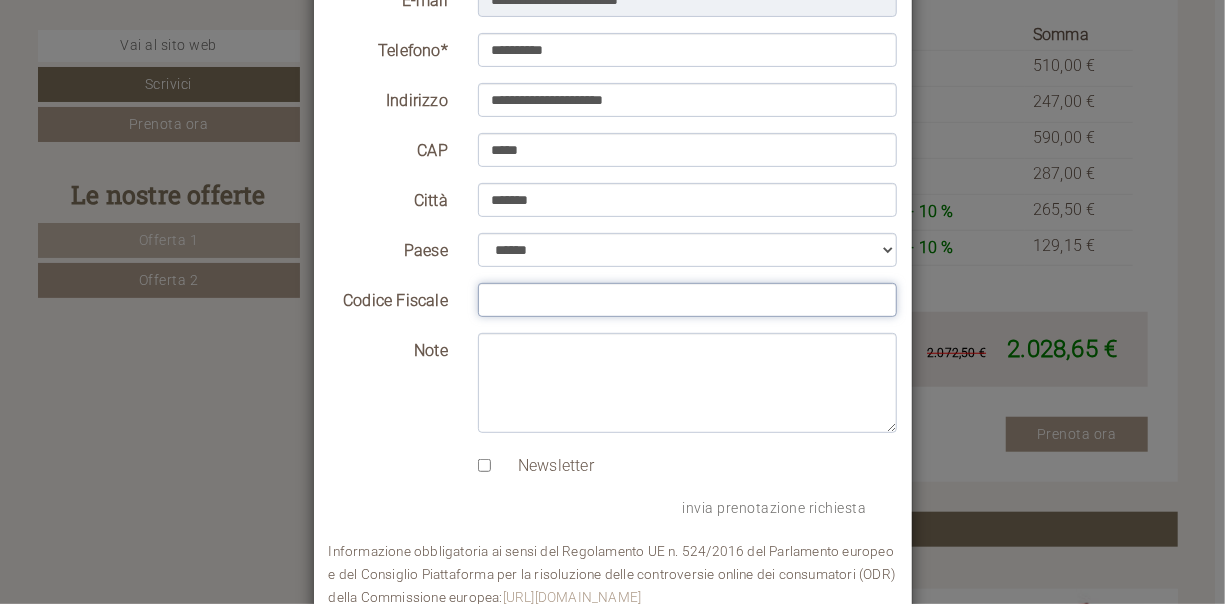 click on "Codice Fiscale" at bounding box center (687, 300) 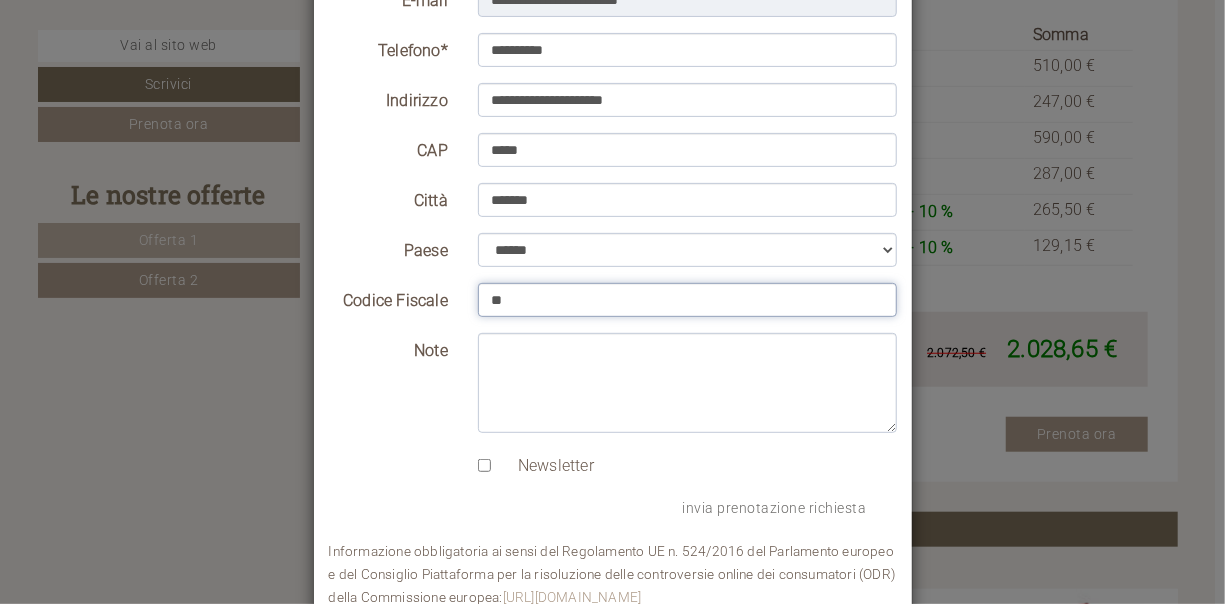 type on "*" 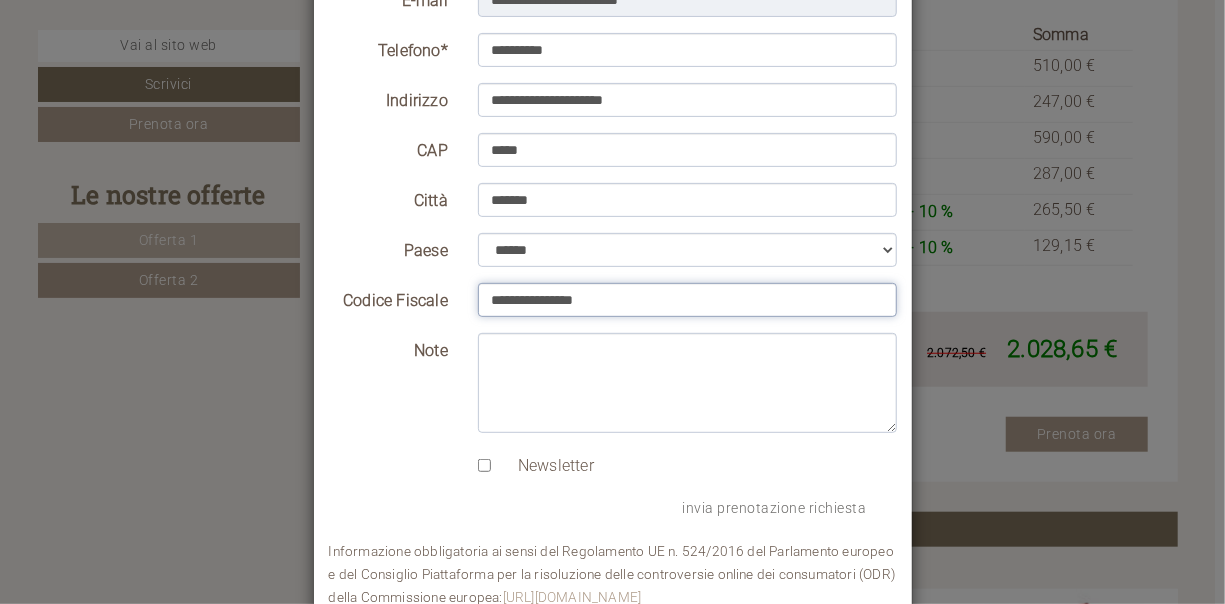 type on "**********" 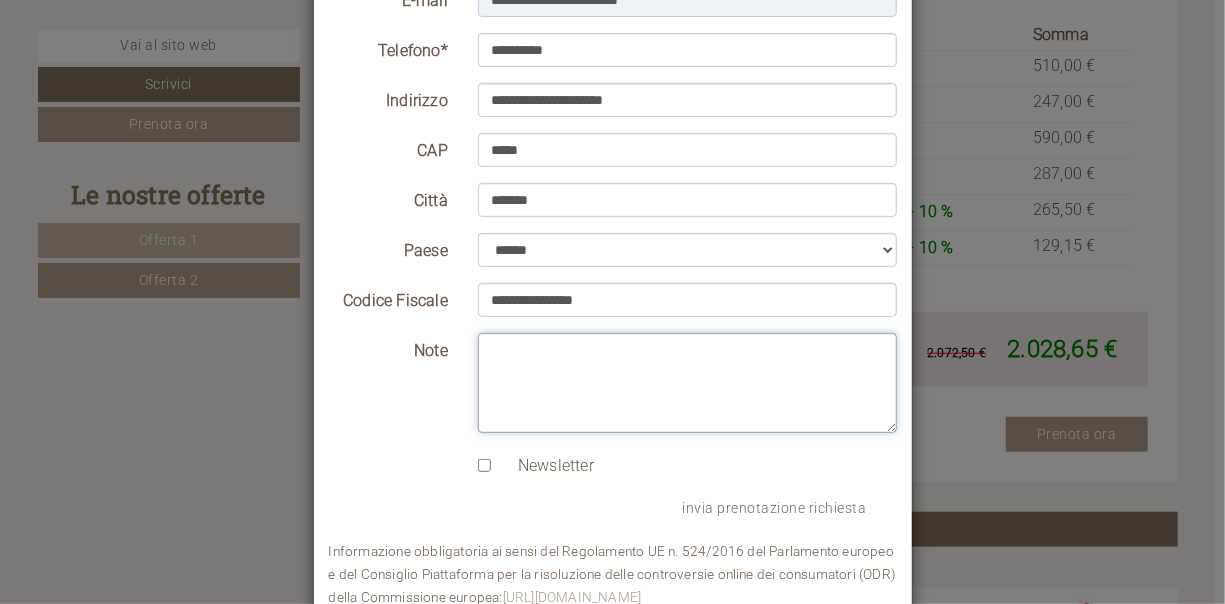 click on "Note" at bounding box center [687, 383] 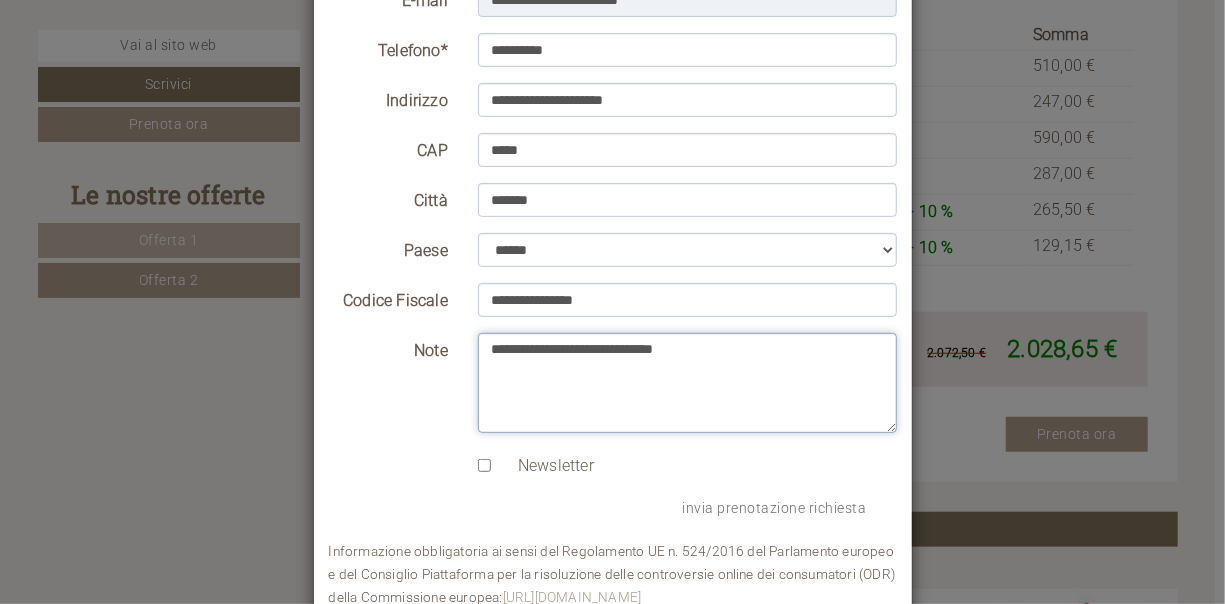 type on "**********" 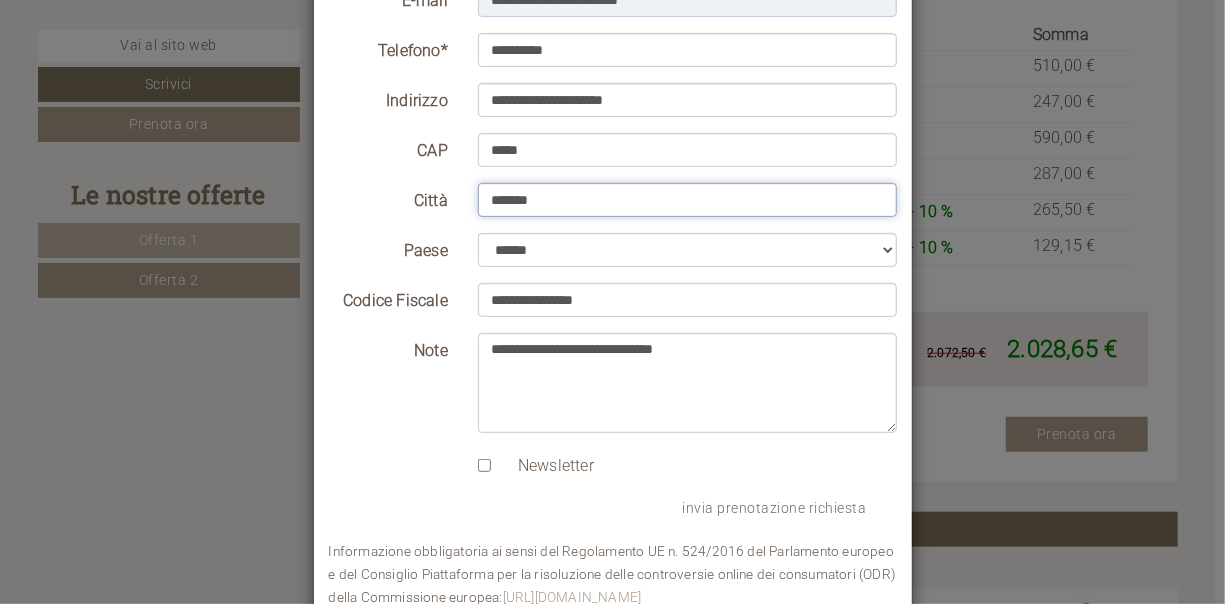 click on "*******" at bounding box center (687, 200) 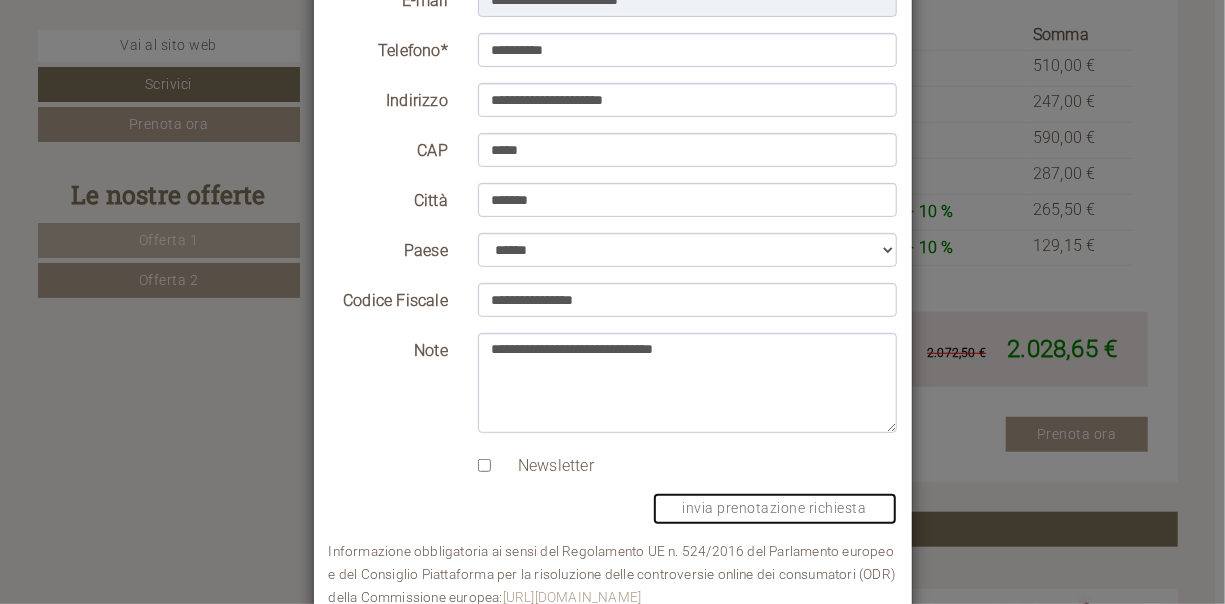 click on "invia prenotazione richiesta" at bounding box center [775, 509] 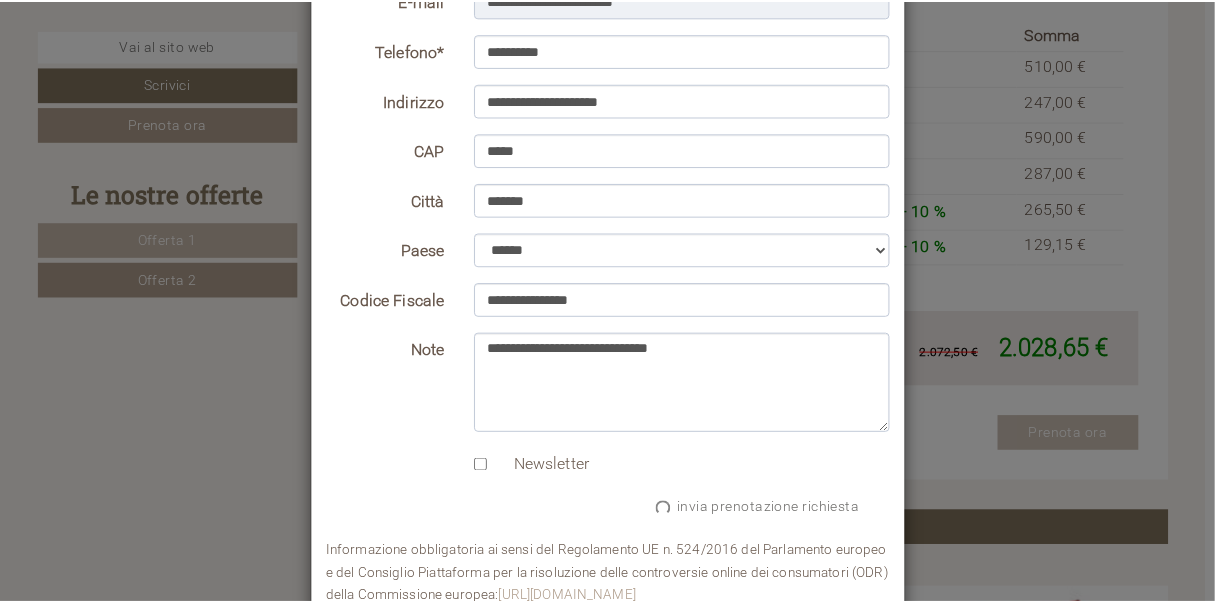 scroll, scrollTop: 0, scrollLeft: 0, axis: both 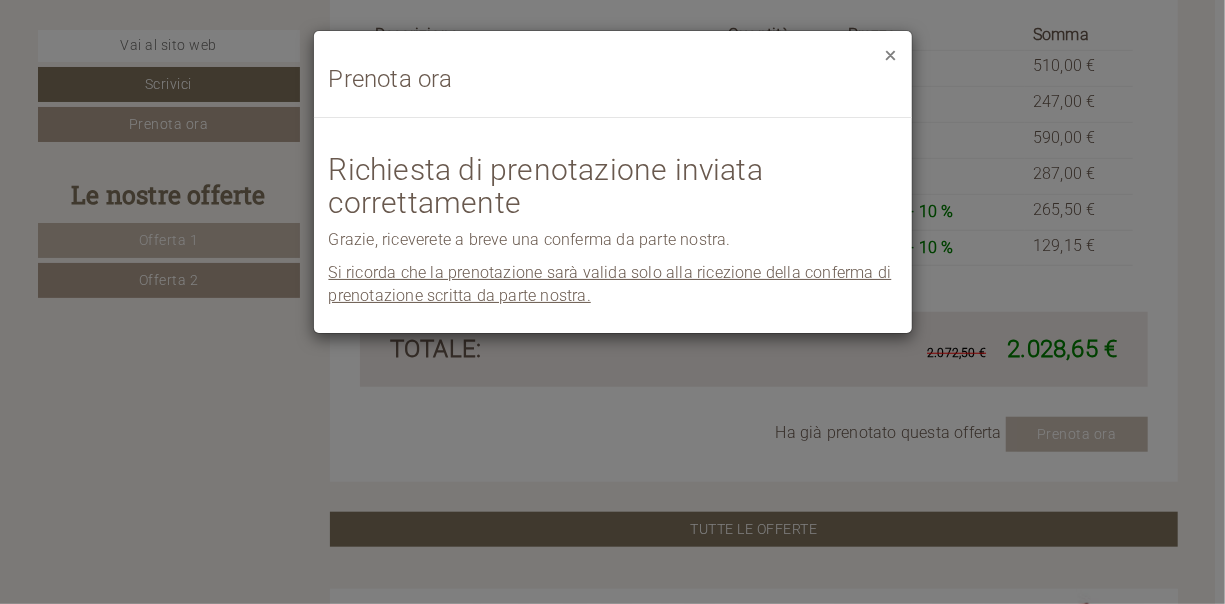 click on "×" at bounding box center (891, 54) 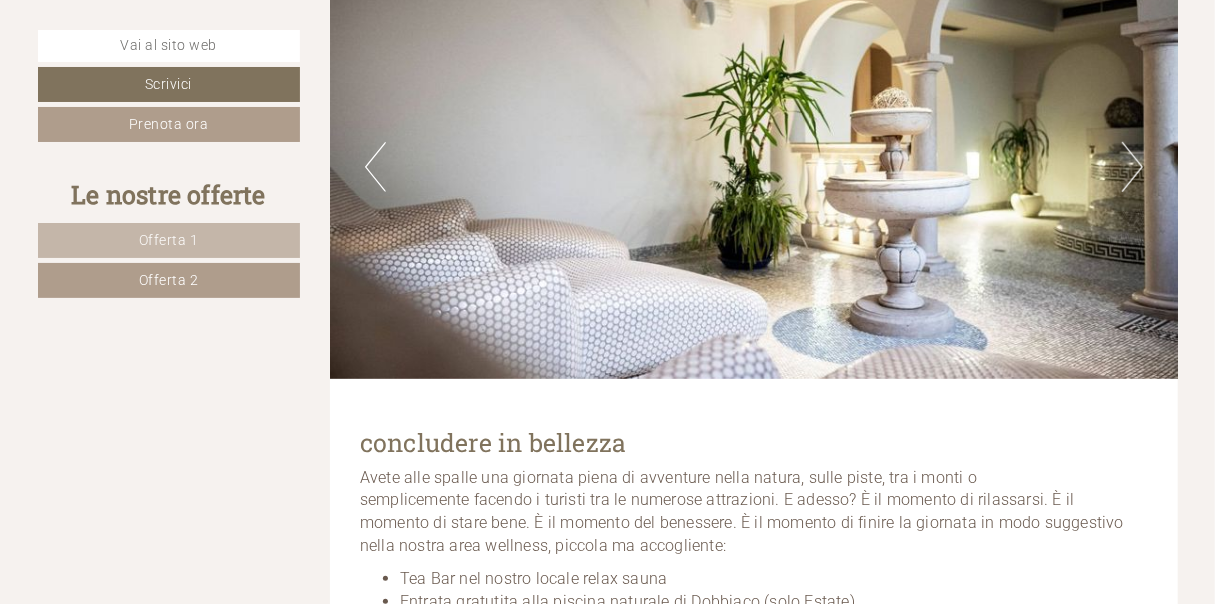 scroll, scrollTop: 7917, scrollLeft: 0, axis: vertical 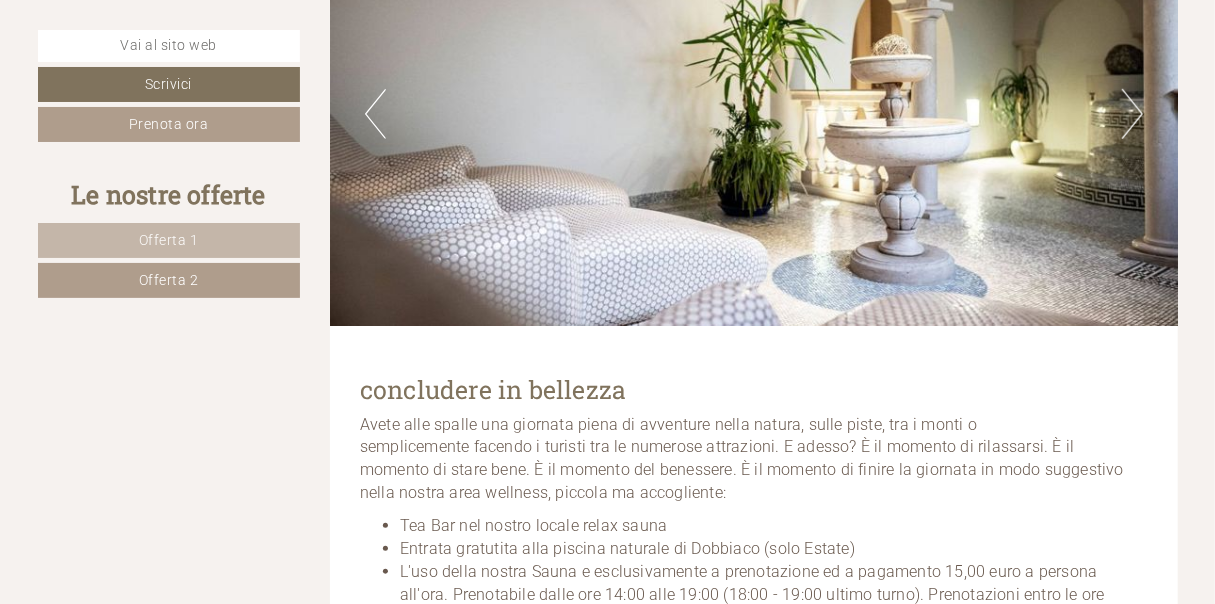 click on "Next" at bounding box center (1132, 114) 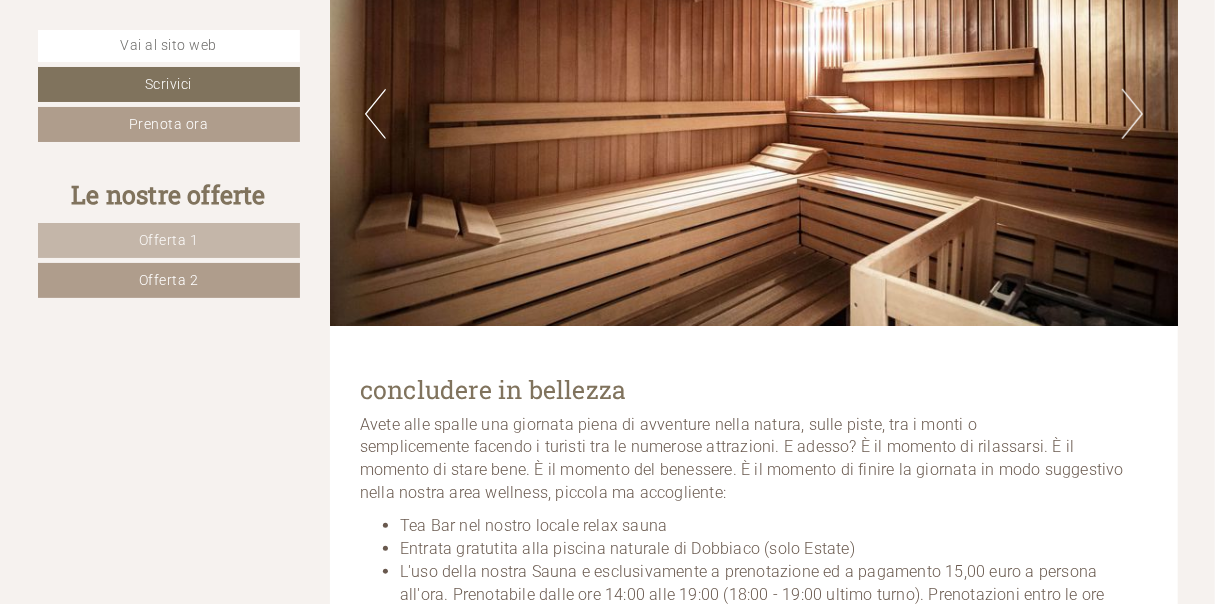 click on "Next" at bounding box center [1132, 114] 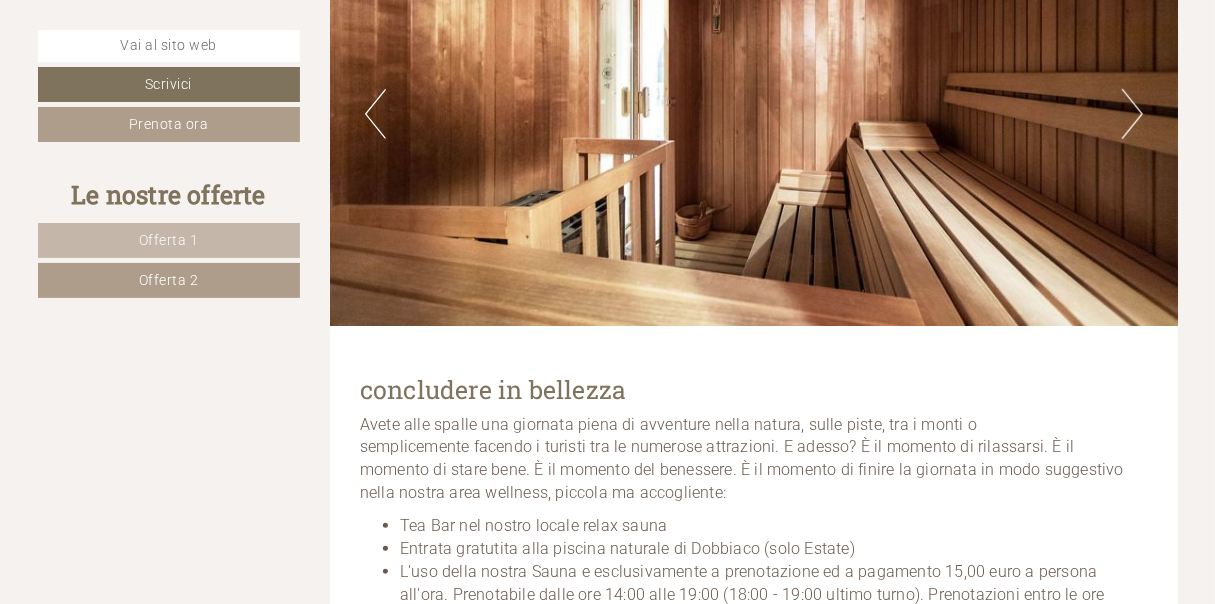 click on "Next" at bounding box center [1132, 114] 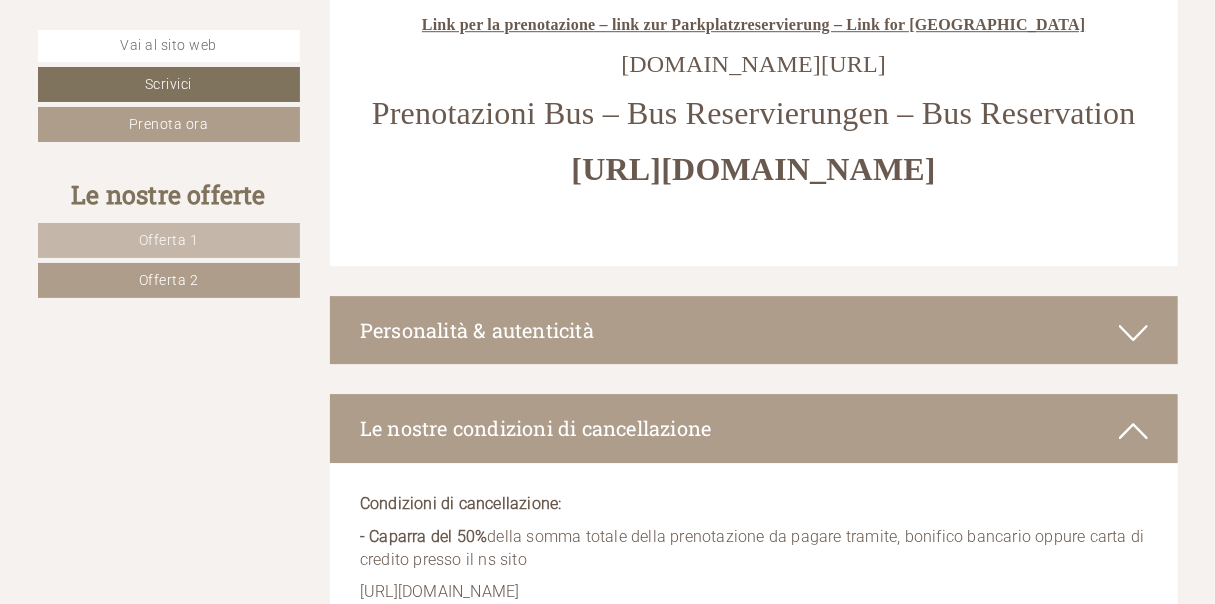 scroll, scrollTop: 10217, scrollLeft: 0, axis: vertical 